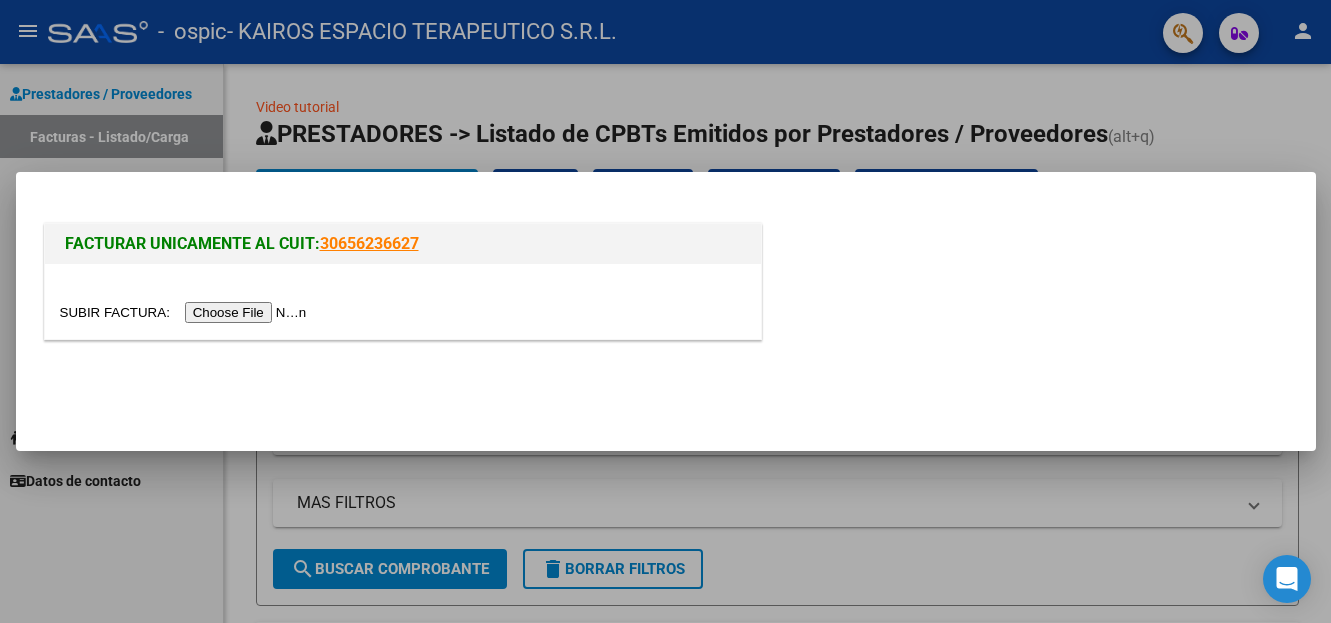 scroll, scrollTop: 0, scrollLeft: 0, axis: both 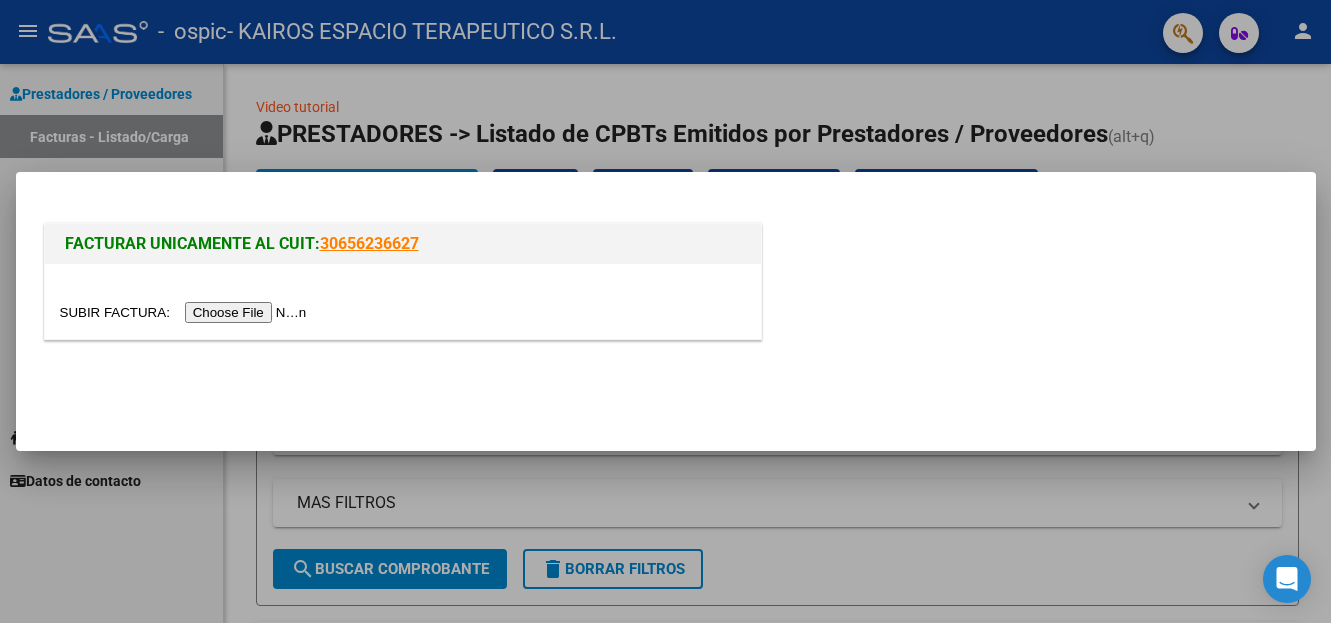 click at bounding box center (186, 312) 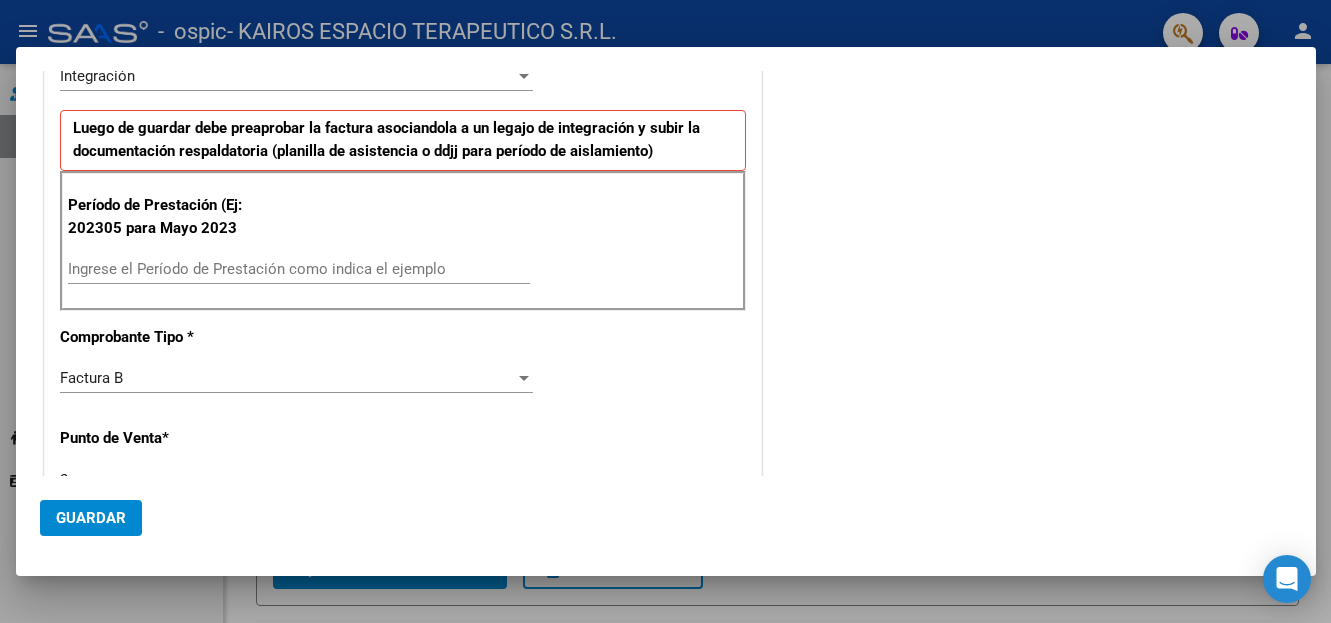 scroll, scrollTop: 300, scrollLeft: 0, axis: vertical 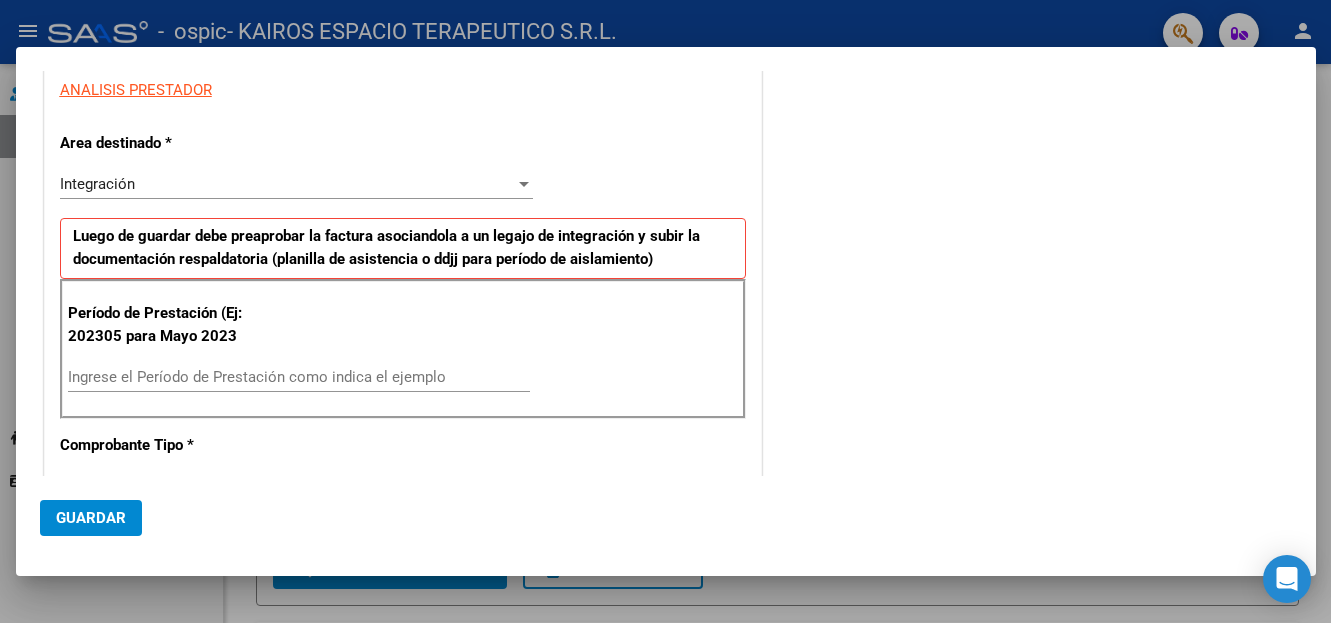 click on "Ingrese el Período de Prestación como indica el ejemplo" at bounding box center [299, 377] 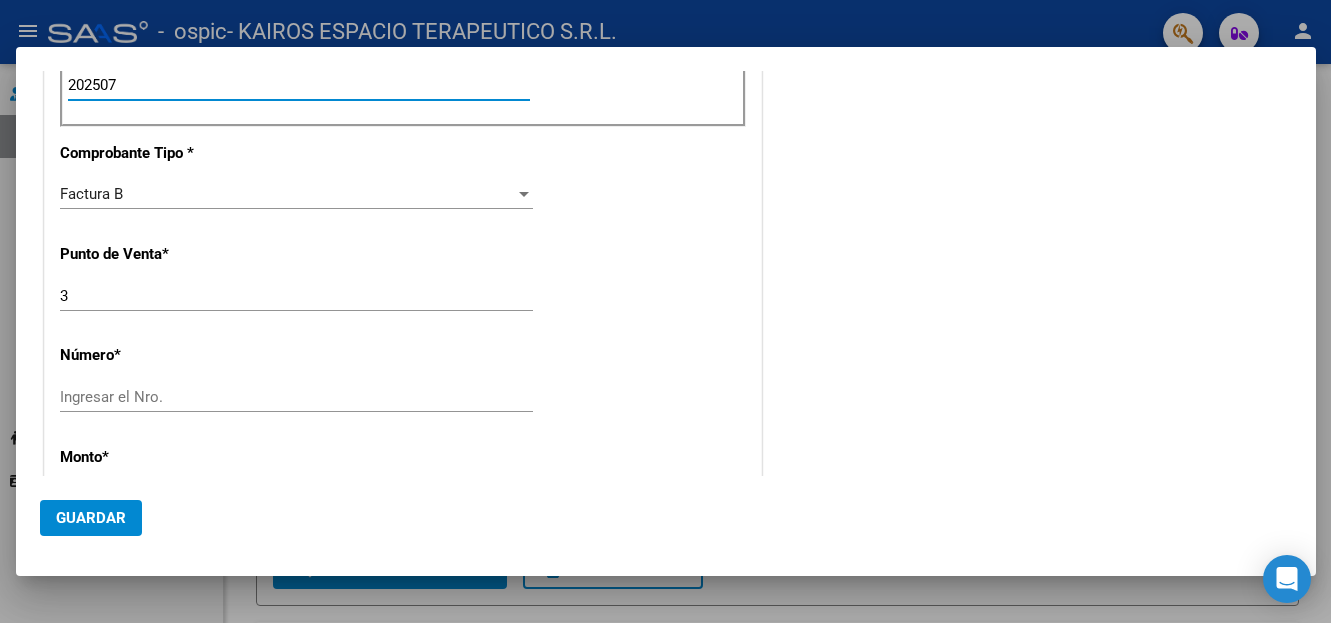 scroll, scrollTop: 600, scrollLeft: 0, axis: vertical 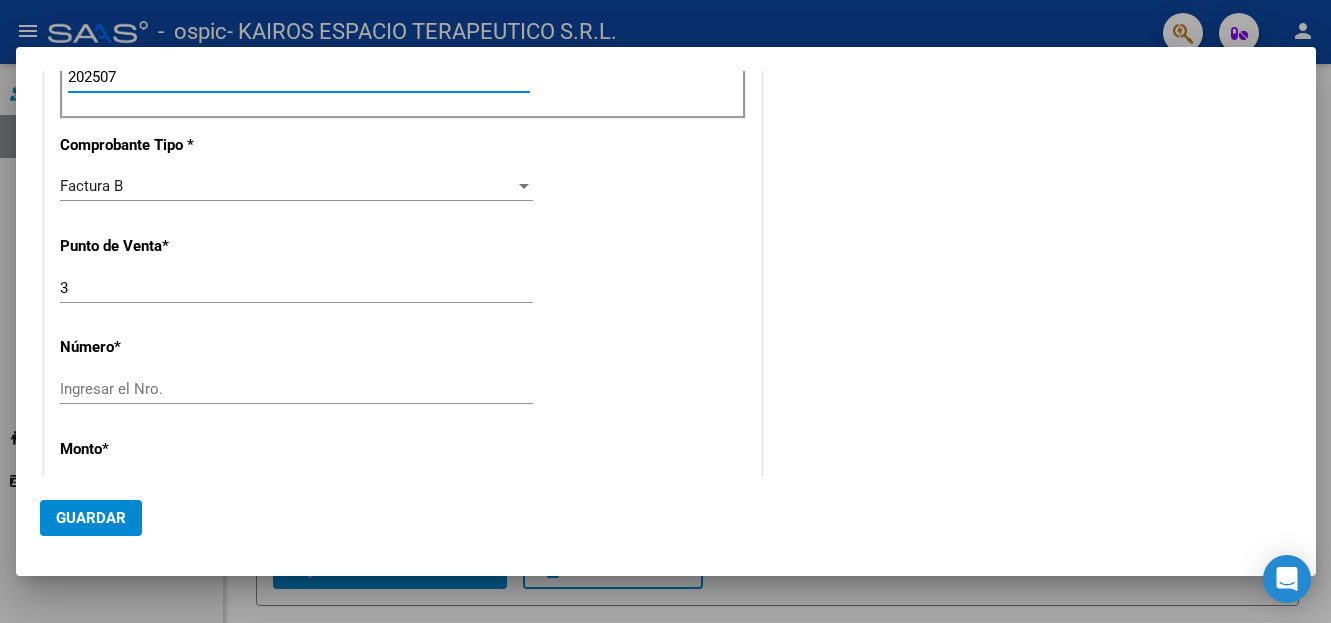 type on "202507" 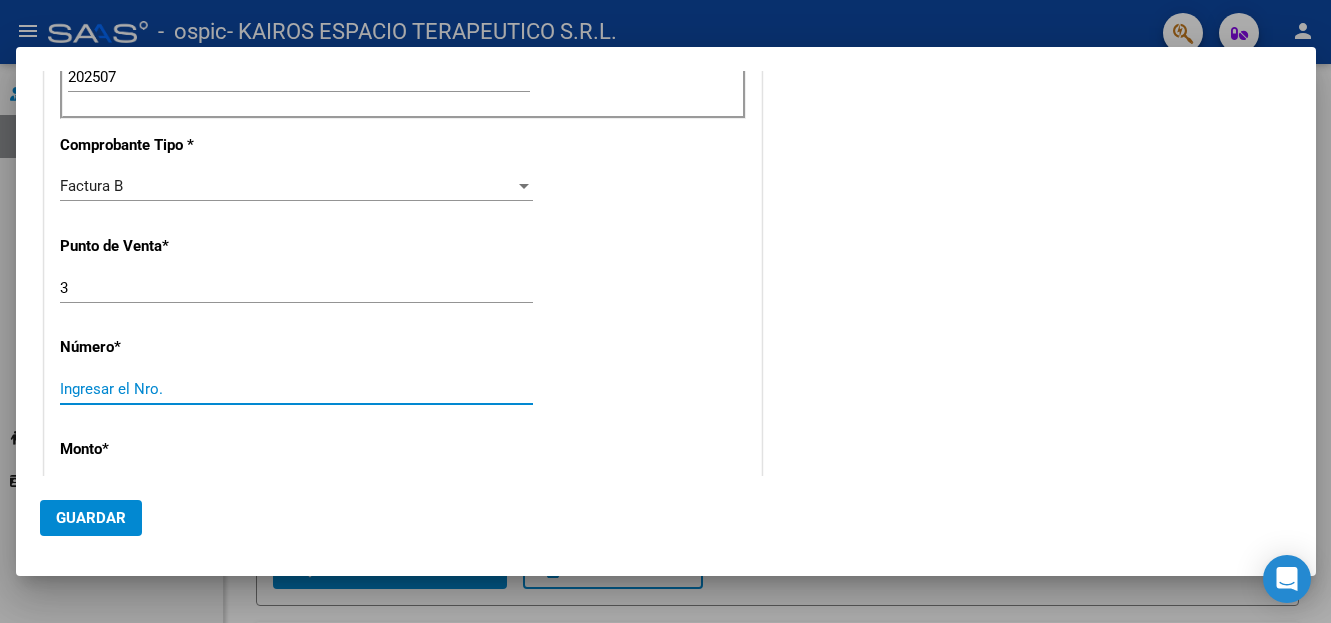 click on "Ingresar el Nro." at bounding box center (296, 389) 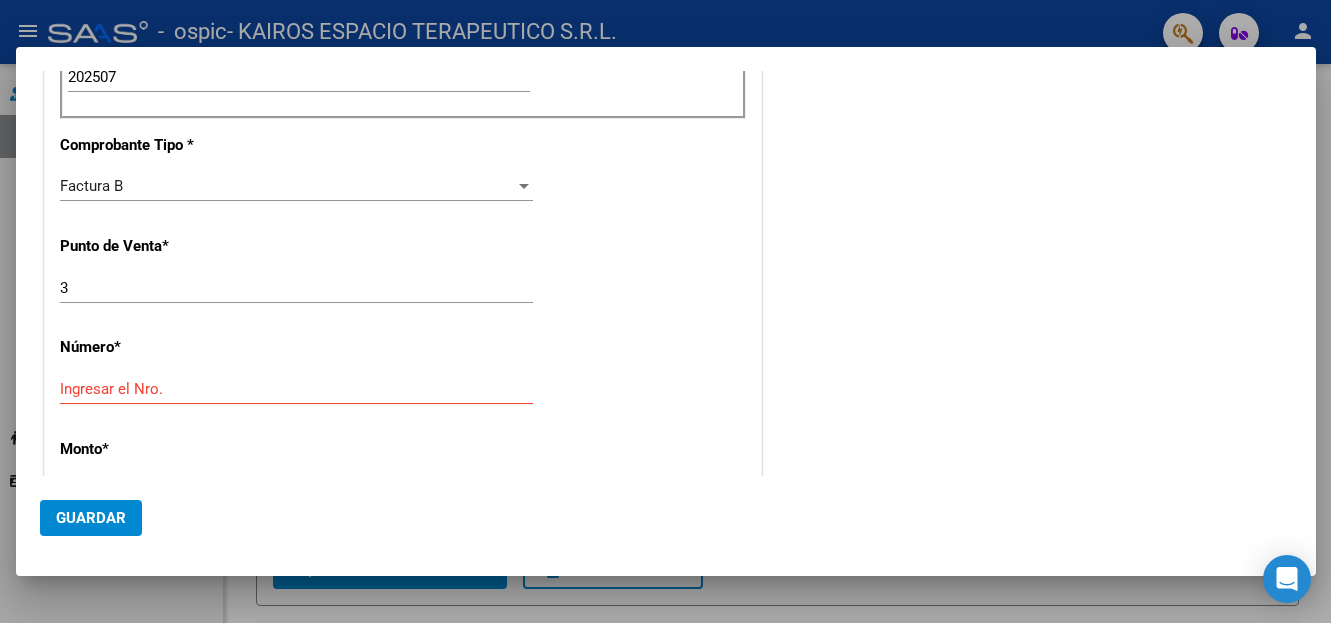click on "Ingresar el Nro." at bounding box center (296, 389) 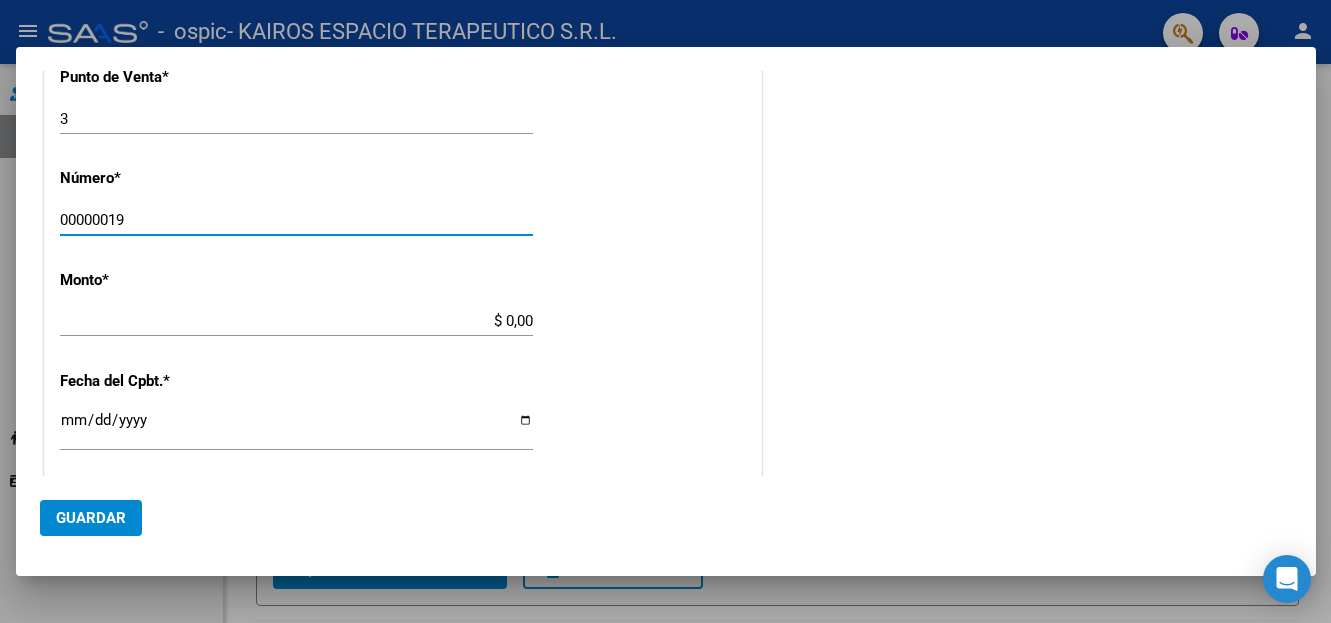 scroll, scrollTop: 800, scrollLeft: 0, axis: vertical 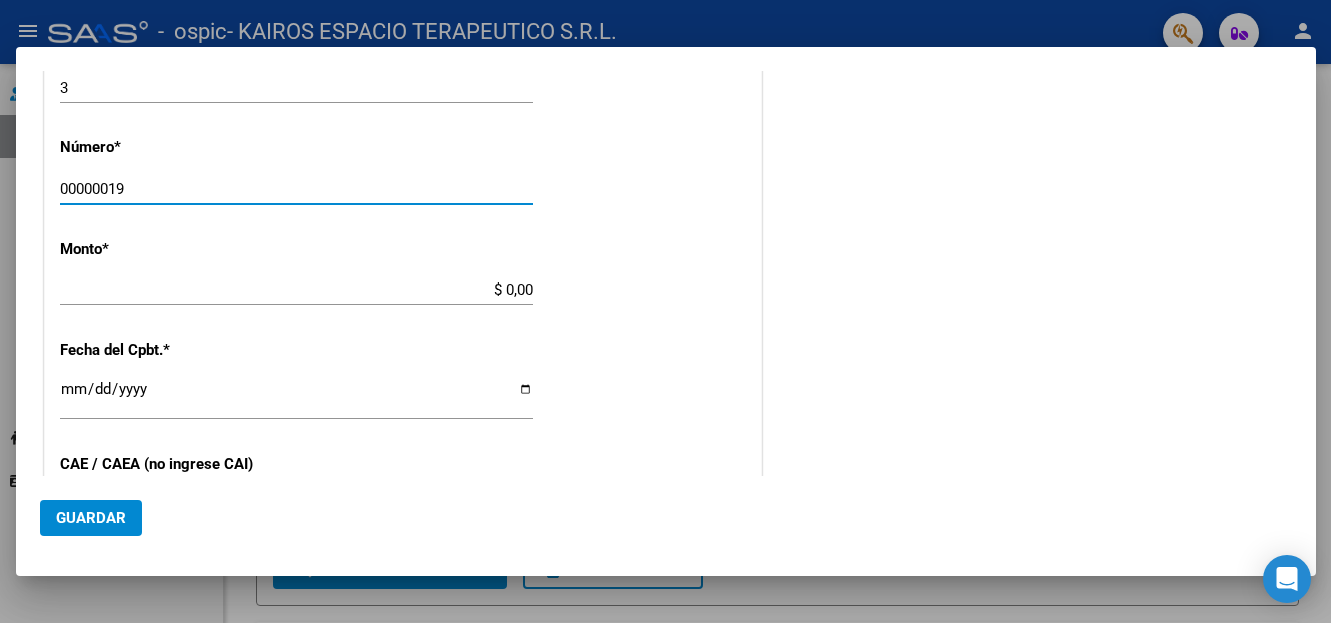 type on "00000019" 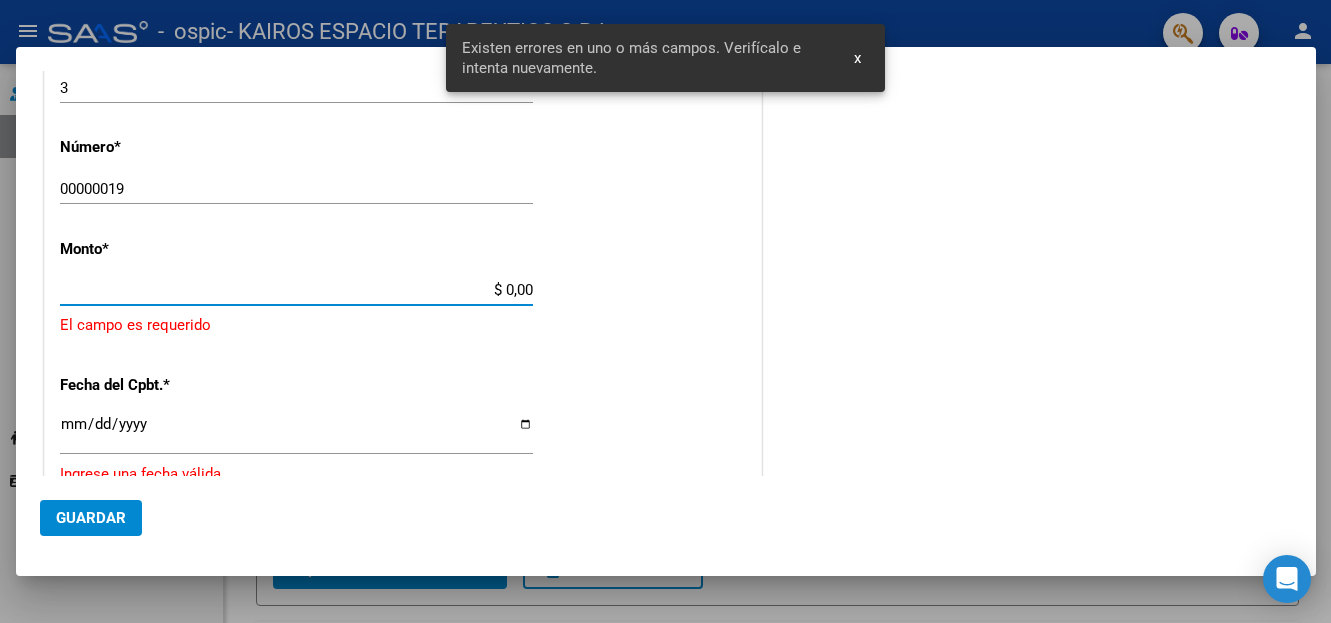 scroll, scrollTop: 807, scrollLeft: 0, axis: vertical 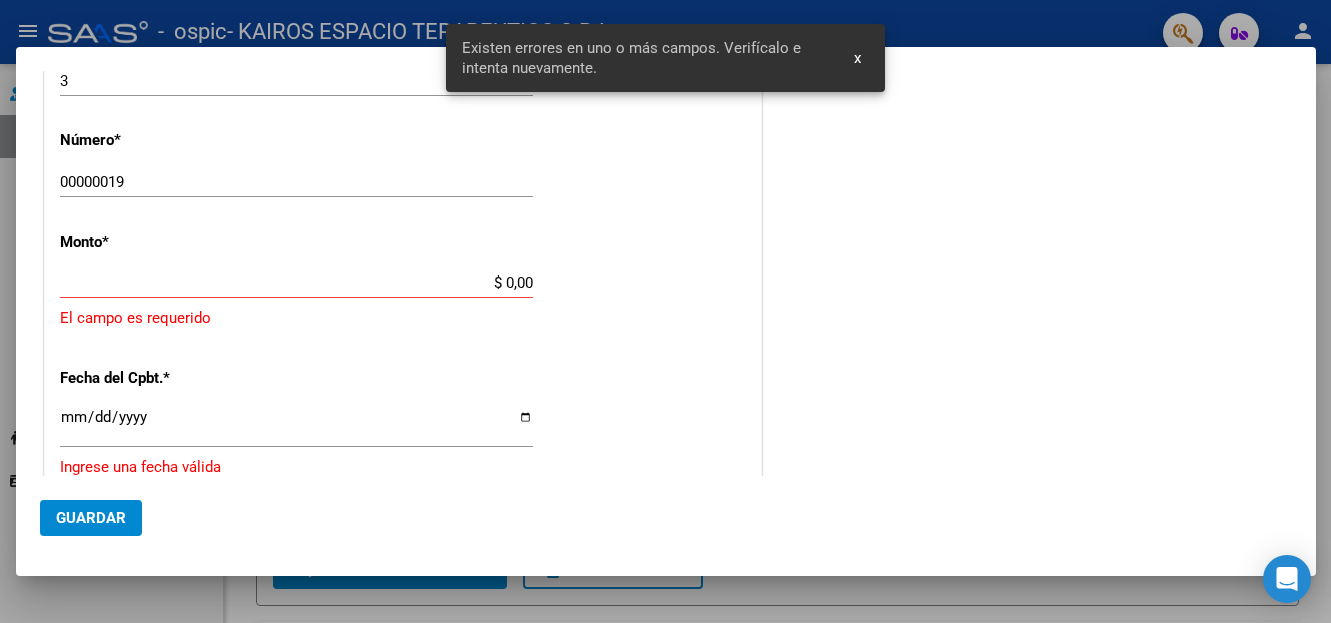 click on "$ 0,00 Ingresar el monto" 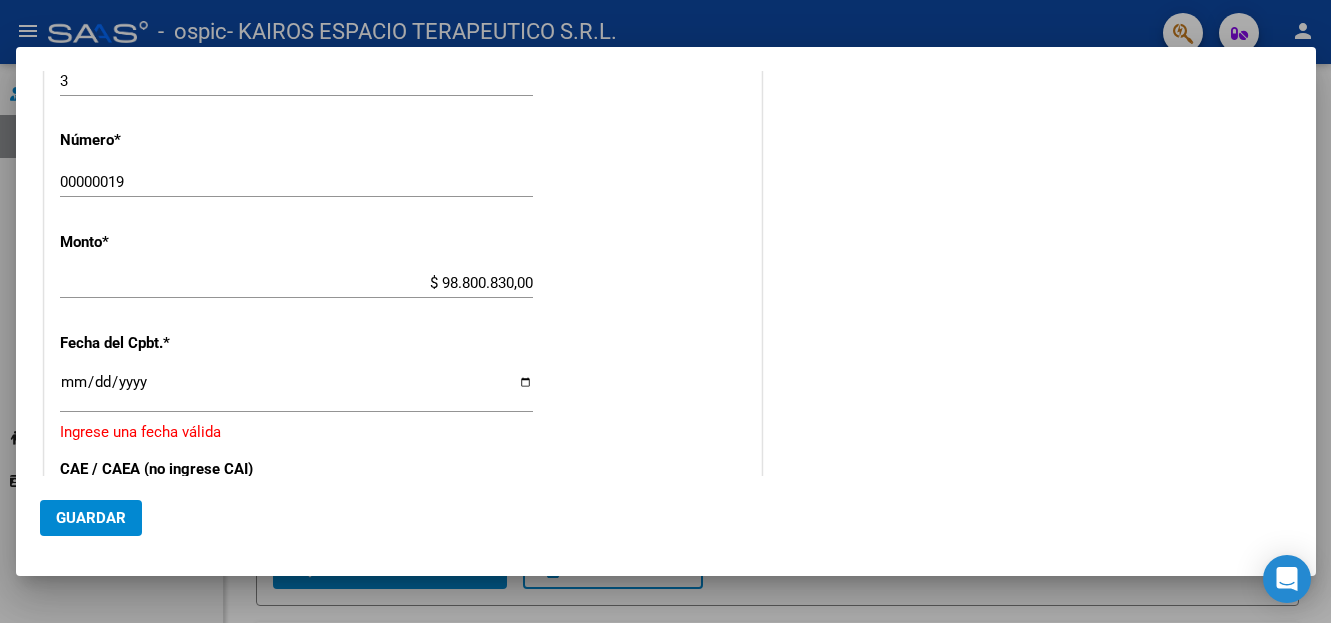 click on "Monto  *   $ 98.800.830,00 Ingresar el monto" 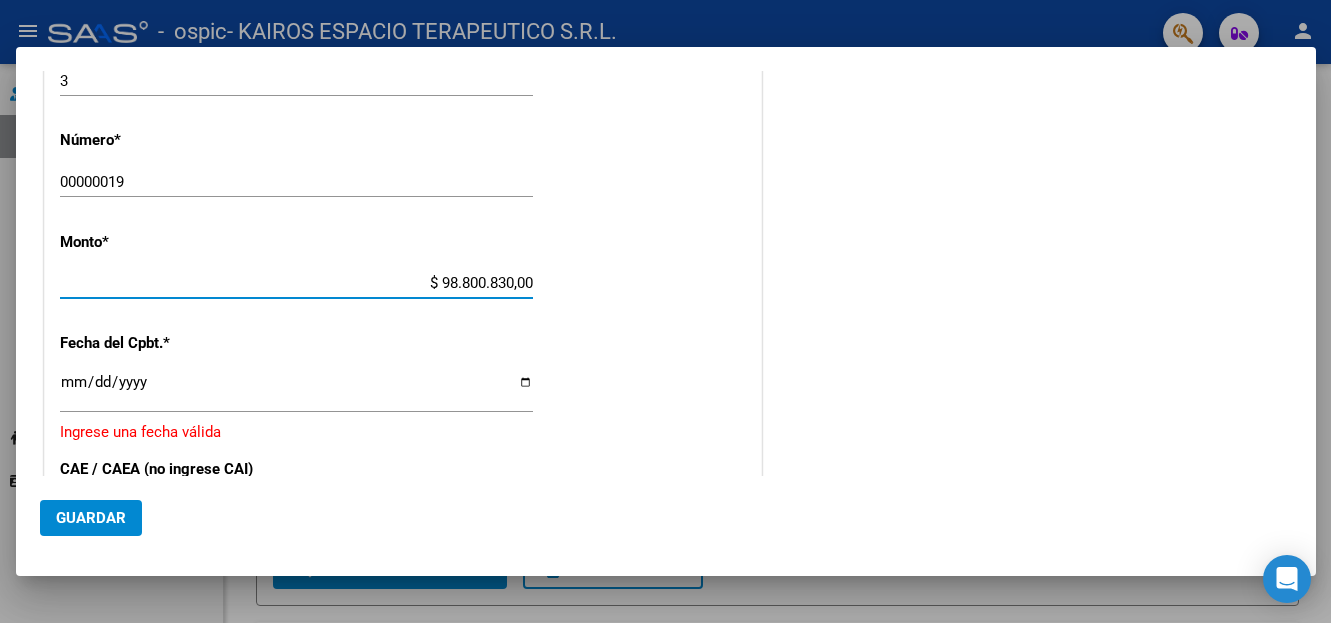 click on "$ 98.800.830,00" at bounding box center [296, 283] 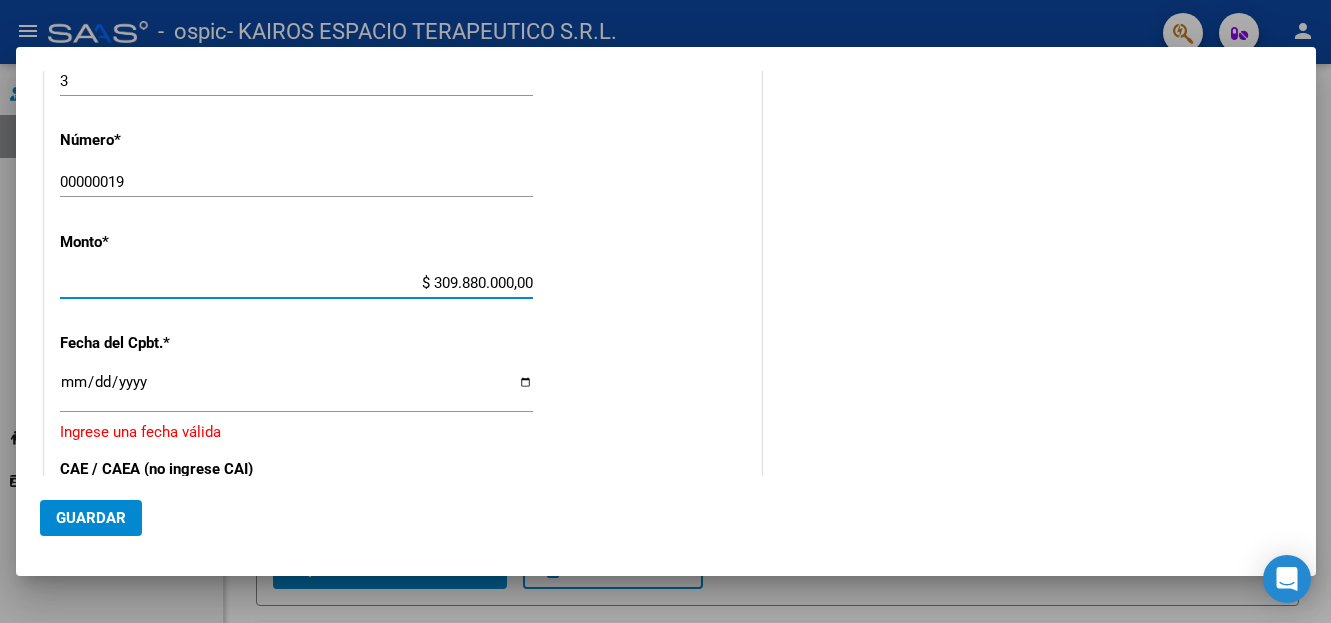 click on "$ 309.880.000,00" at bounding box center [296, 283] 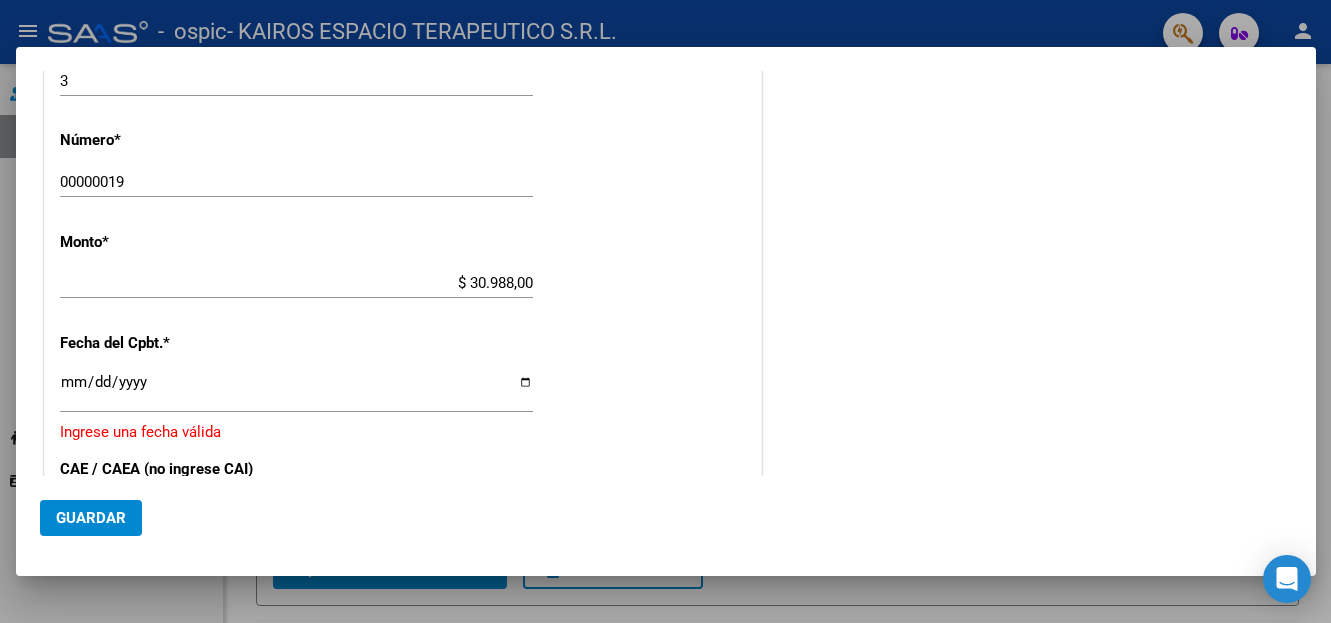 click on "Monto  *   $ 30.988,00 Ingresar el monto" 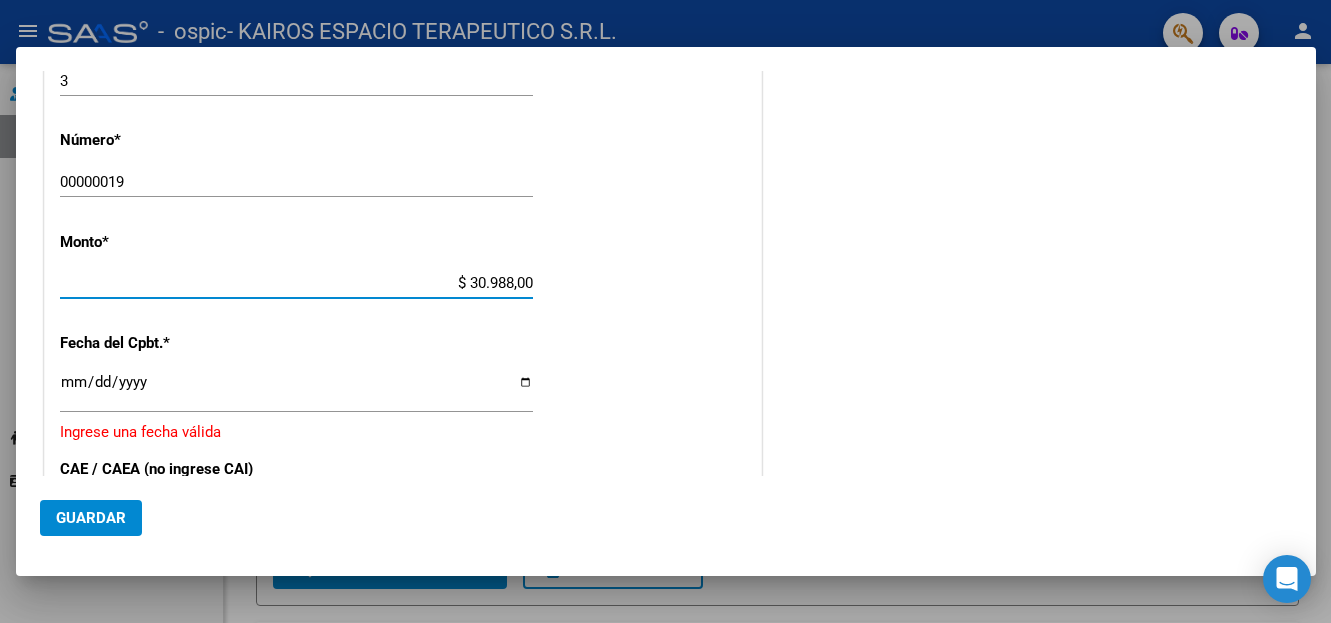 click on "$ 30.988,00" at bounding box center [296, 283] 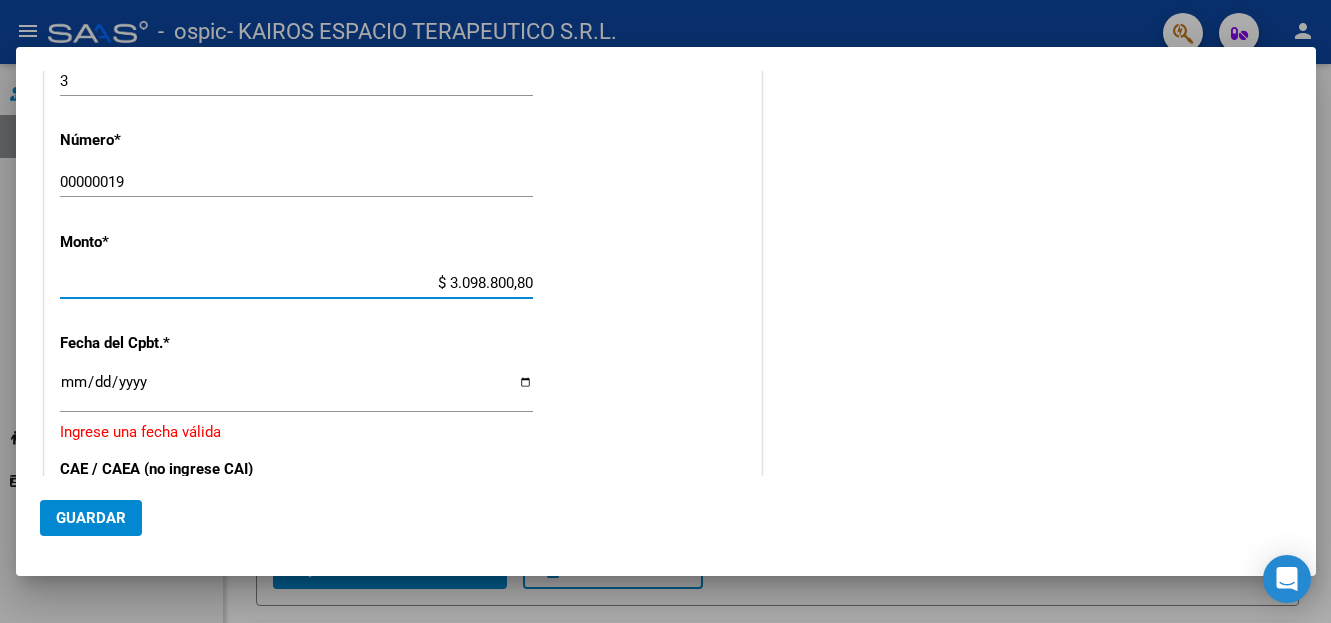 click on "*" 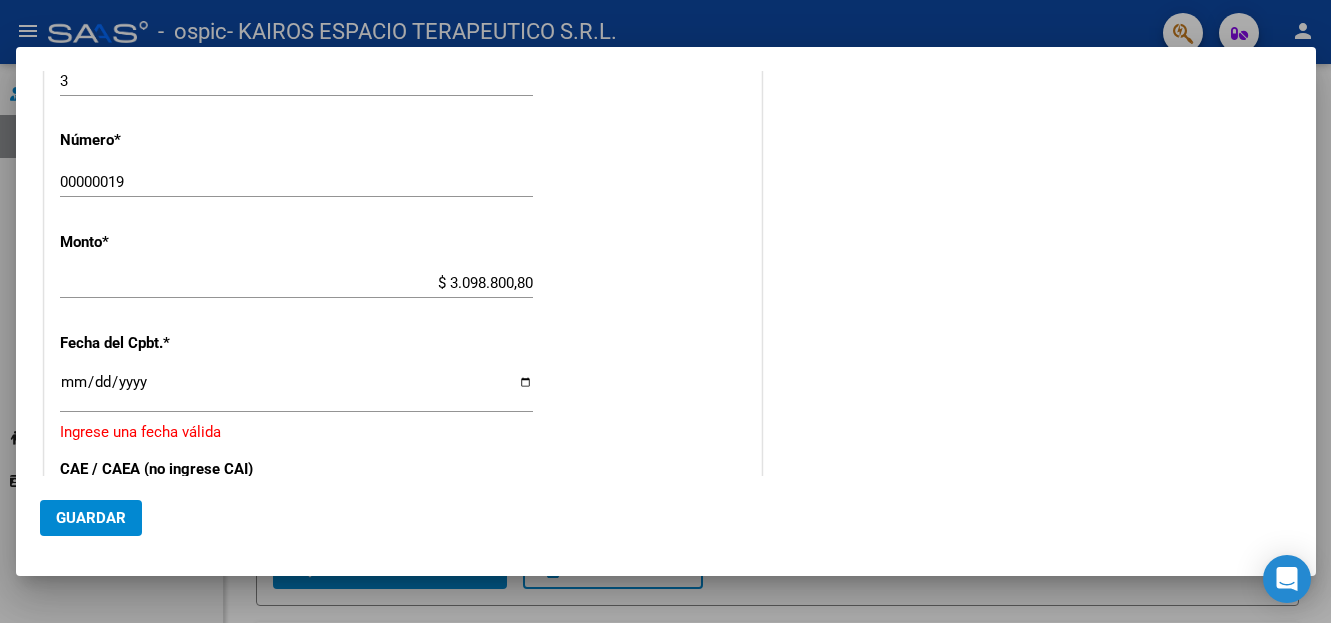 click on "Monto  *   $ 3.098.800,80 Ingresar el monto" 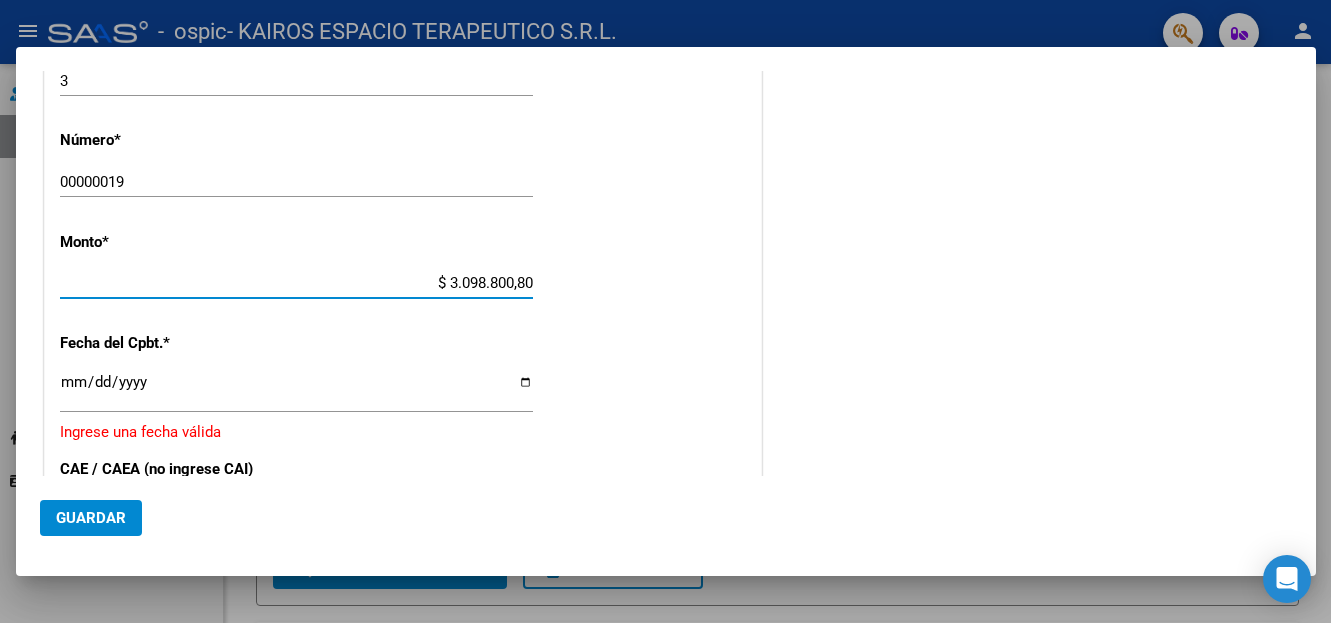 click on "$ 3.098.800,80" at bounding box center [296, 283] 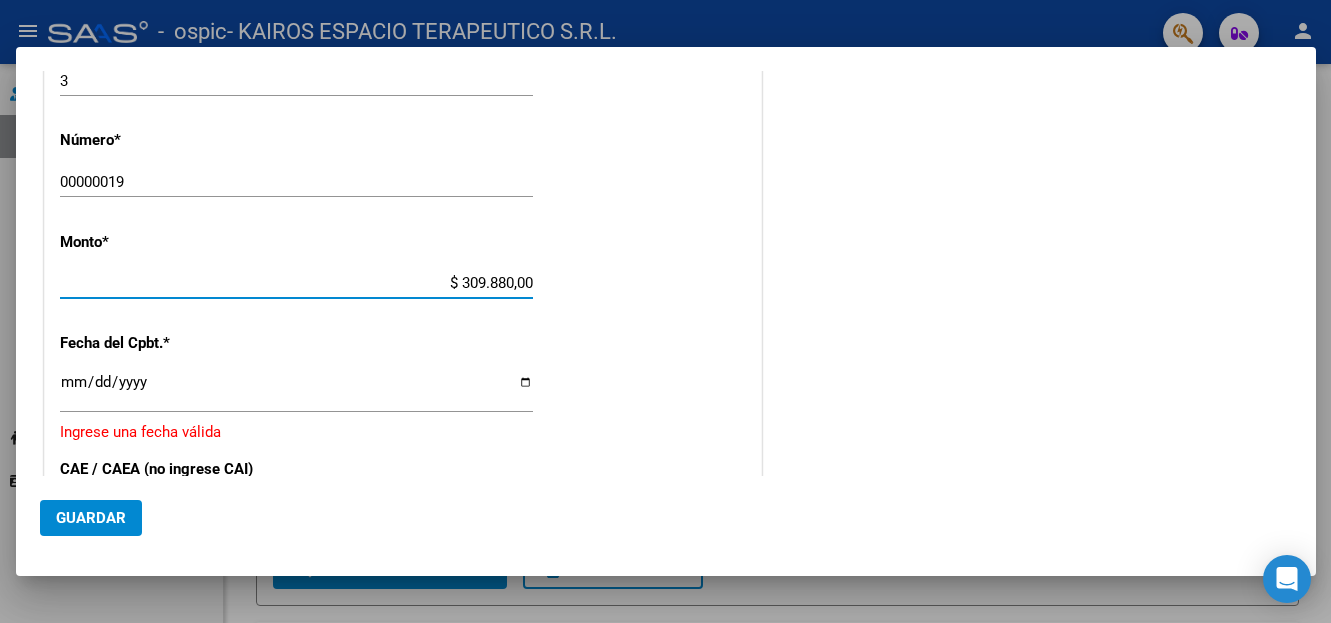 click on "$ 309.880,00" at bounding box center (296, 283) 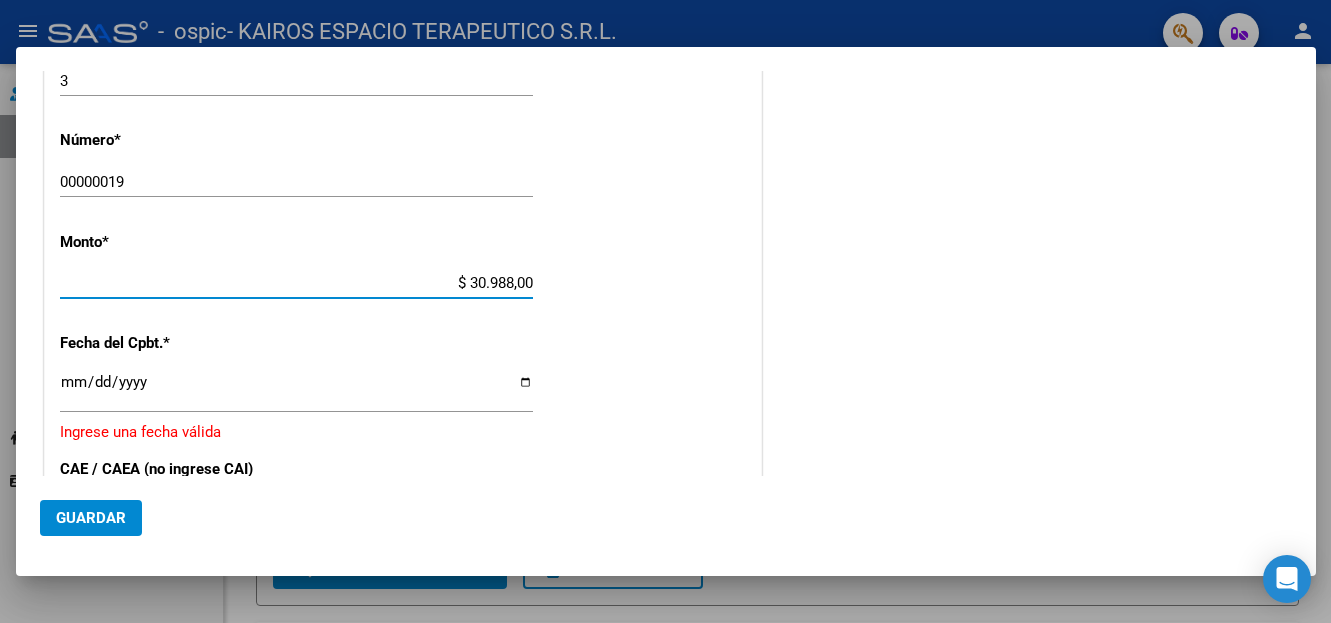 type on "$ 309.880,08" 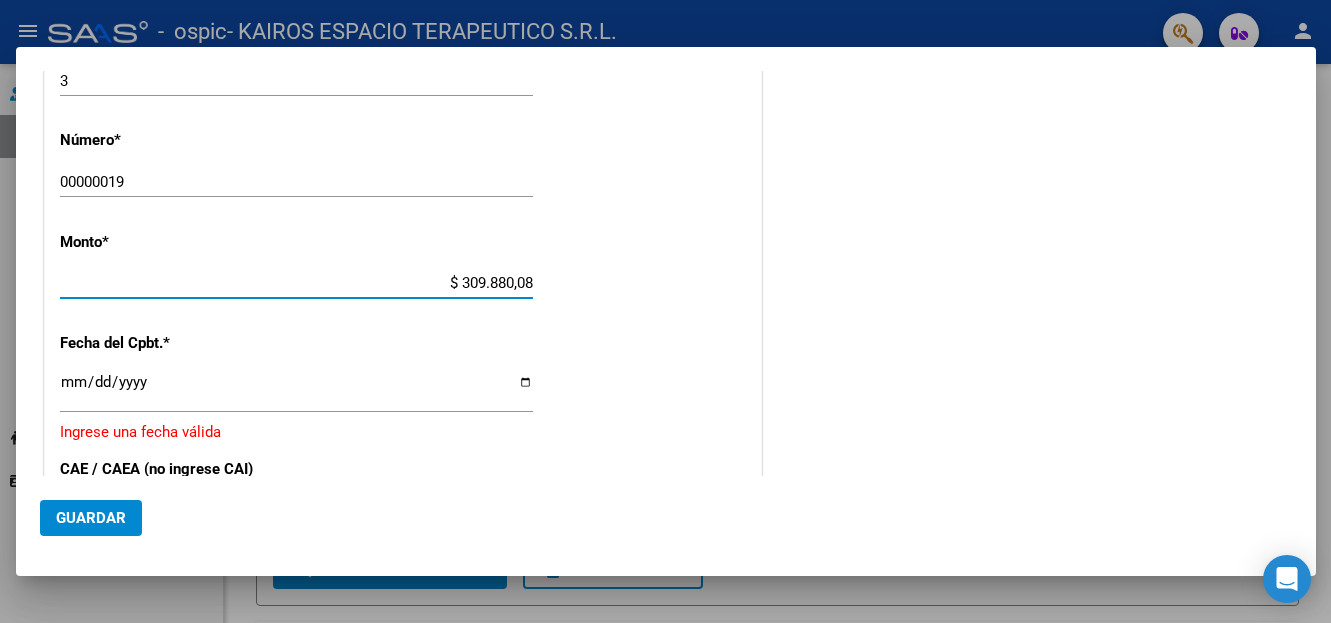 click on "Ingresar la fecha" at bounding box center (296, 390) 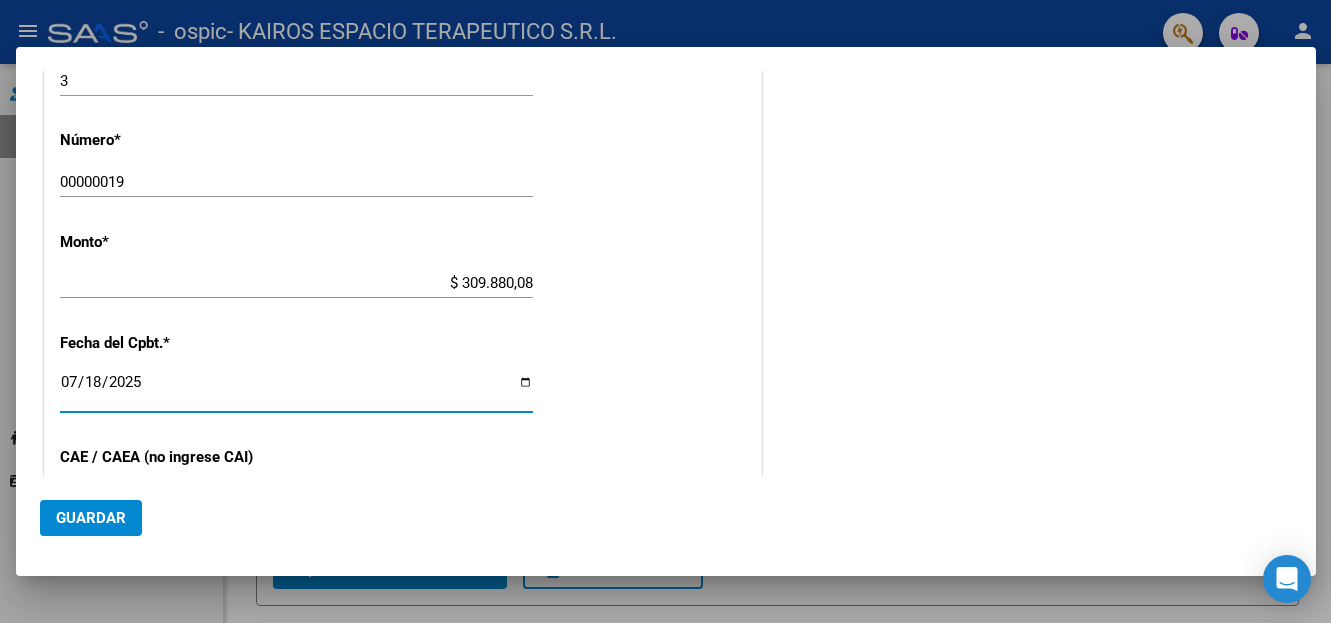 click on "2025-07-18" at bounding box center [296, 390] 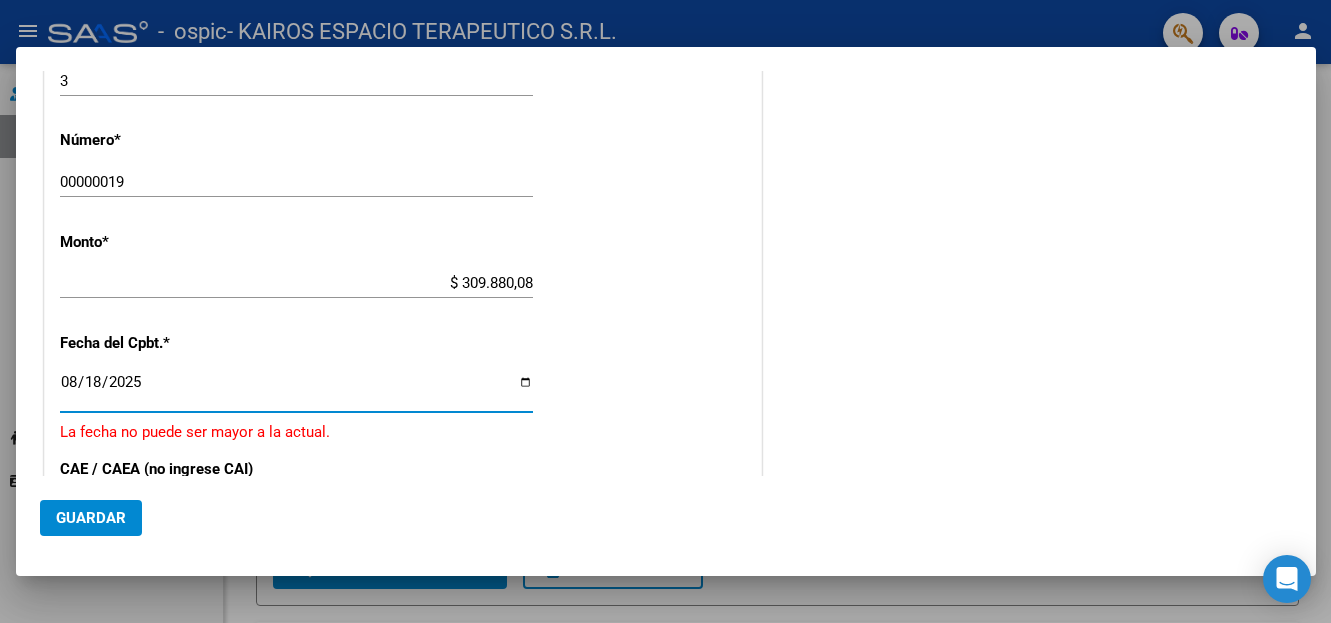 scroll, scrollTop: 1232, scrollLeft: 0, axis: vertical 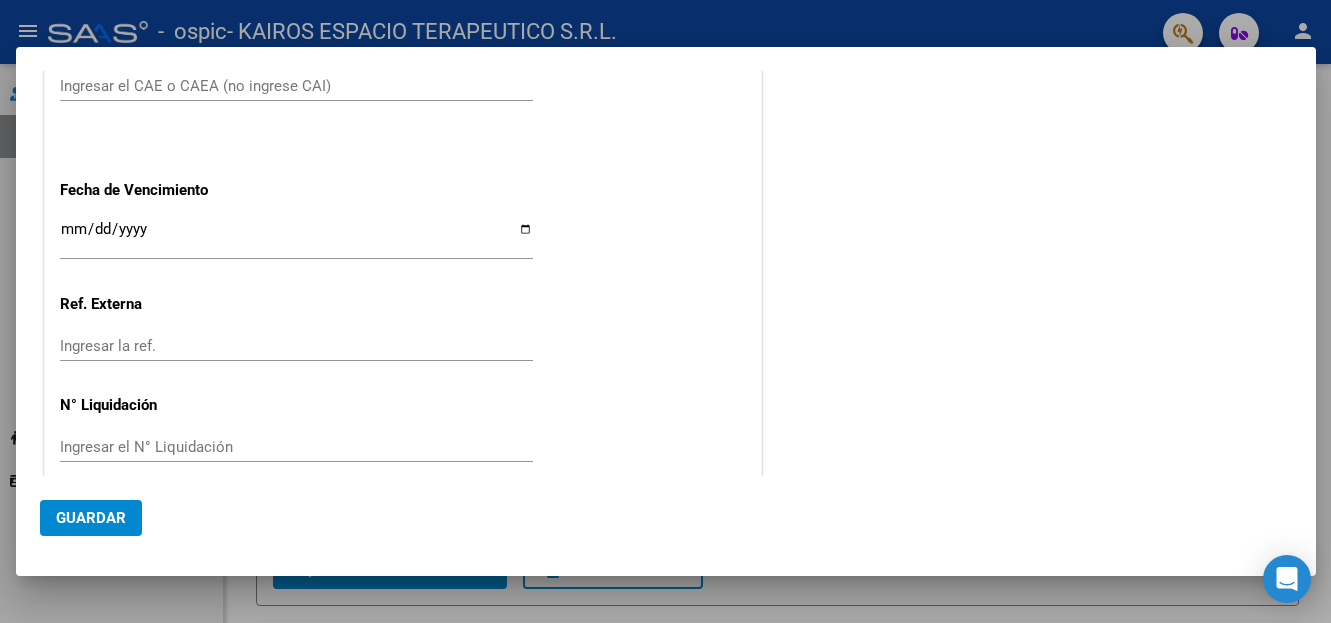 type on "2025-08-18" 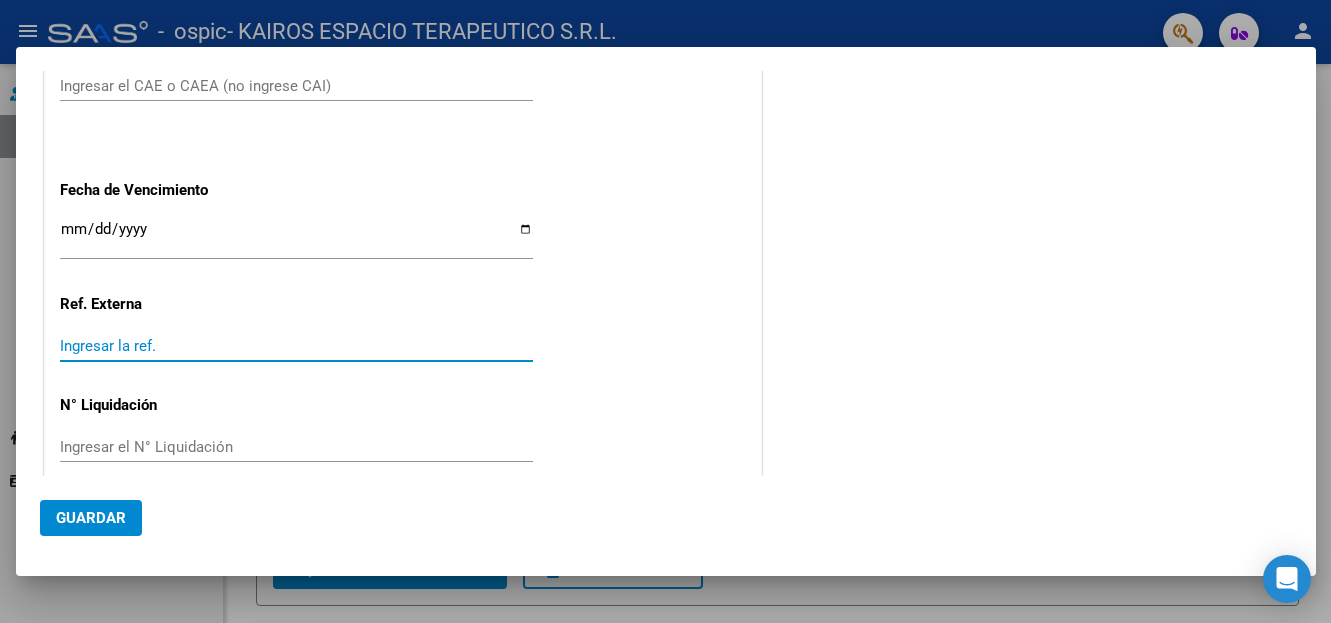 click on "COMENTARIOS Comentarios del Prestador / Gerenciador:" at bounding box center (1029, -319) 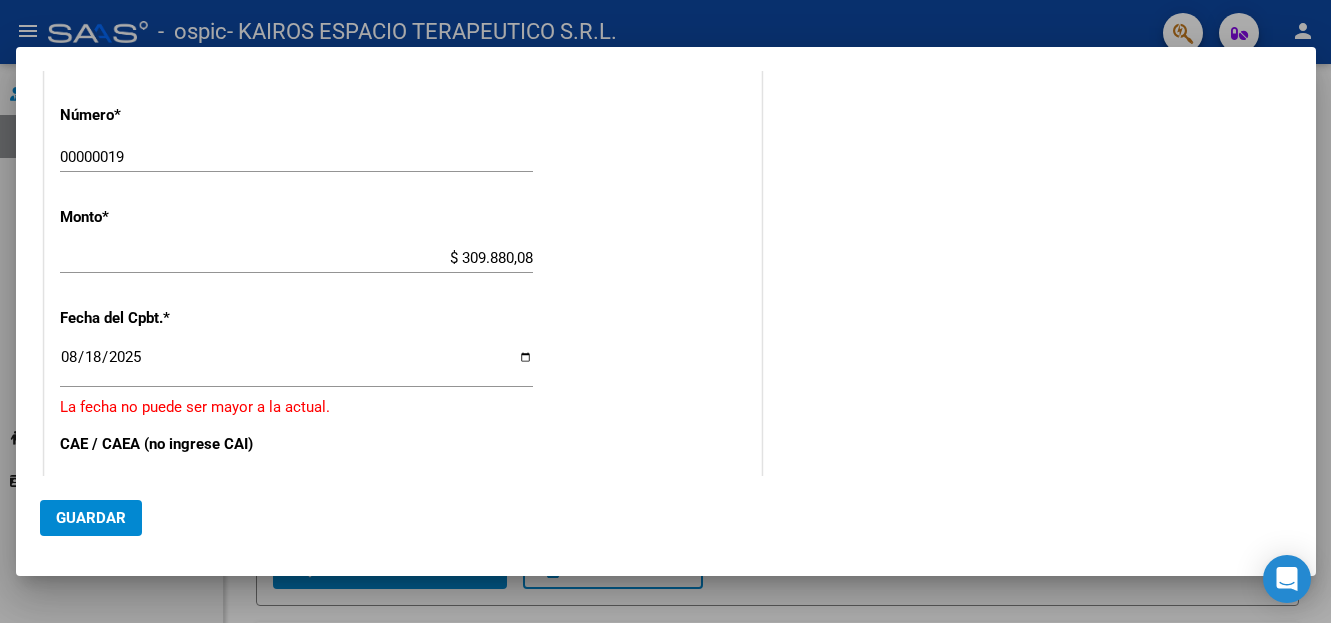 scroll, scrollTop: 1032, scrollLeft: 0, axis: vertical 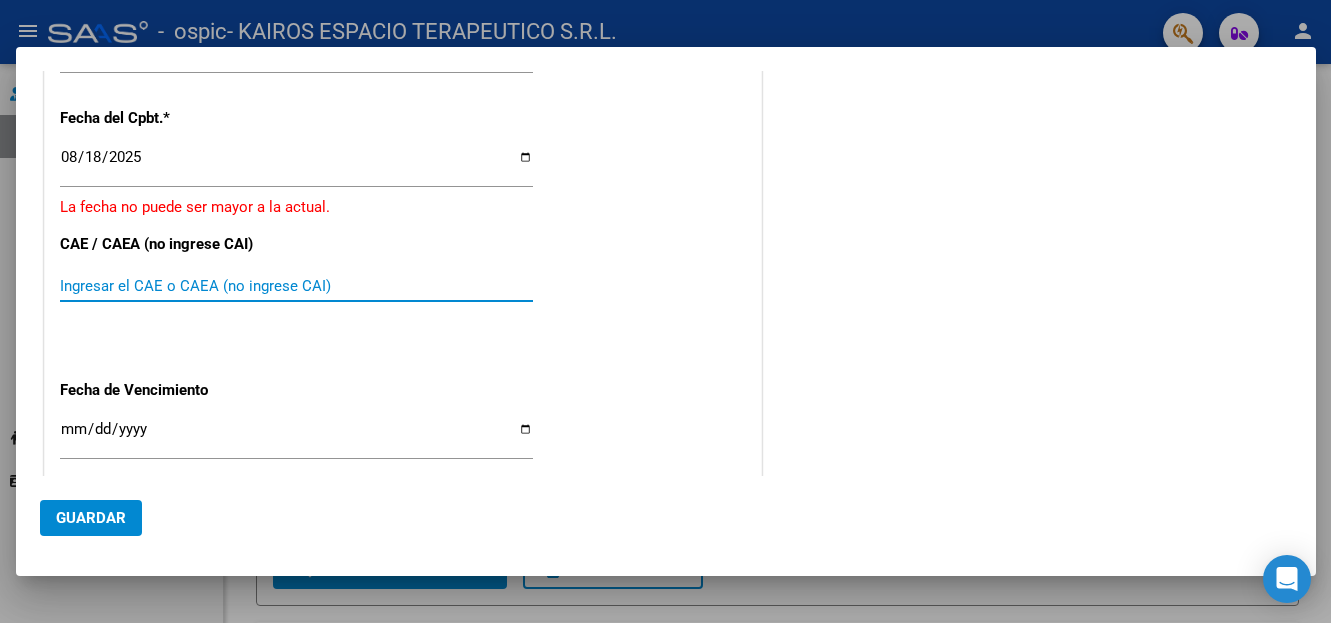 click on "Ingresar el CAE o CAEA (no ingrese CAI)" at bounding box center (296, 286) 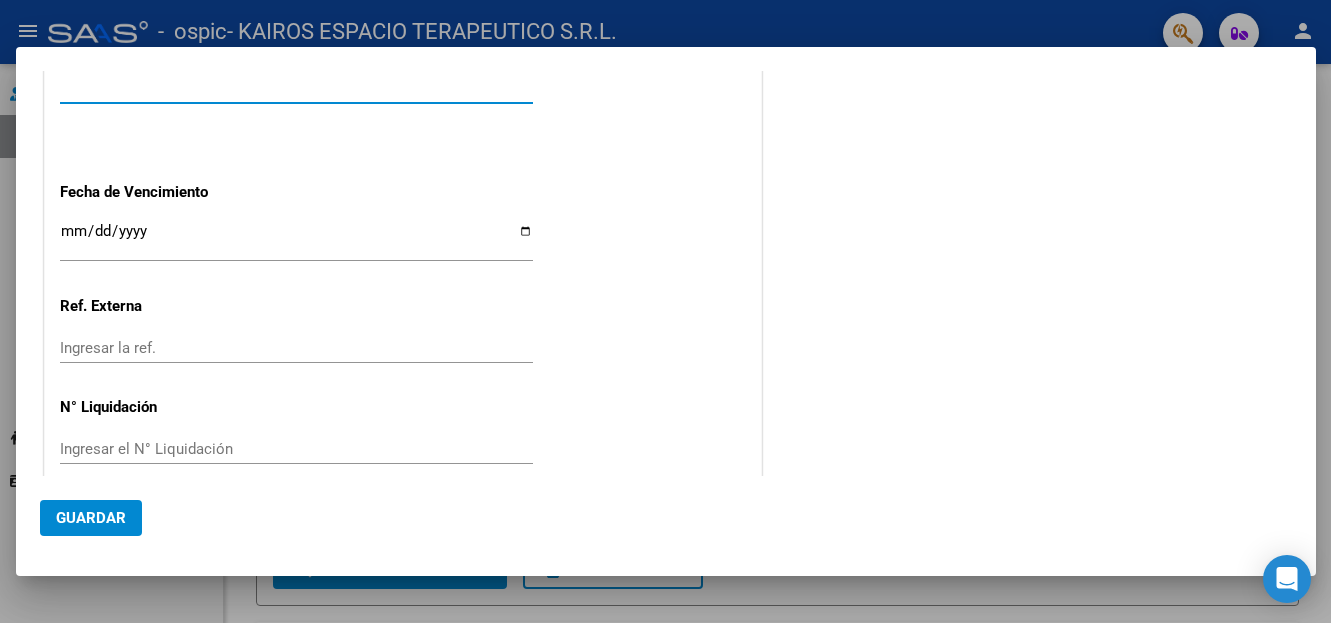 scroll, scrollTop: 1232, scrollLeft: 0, axis: vertical 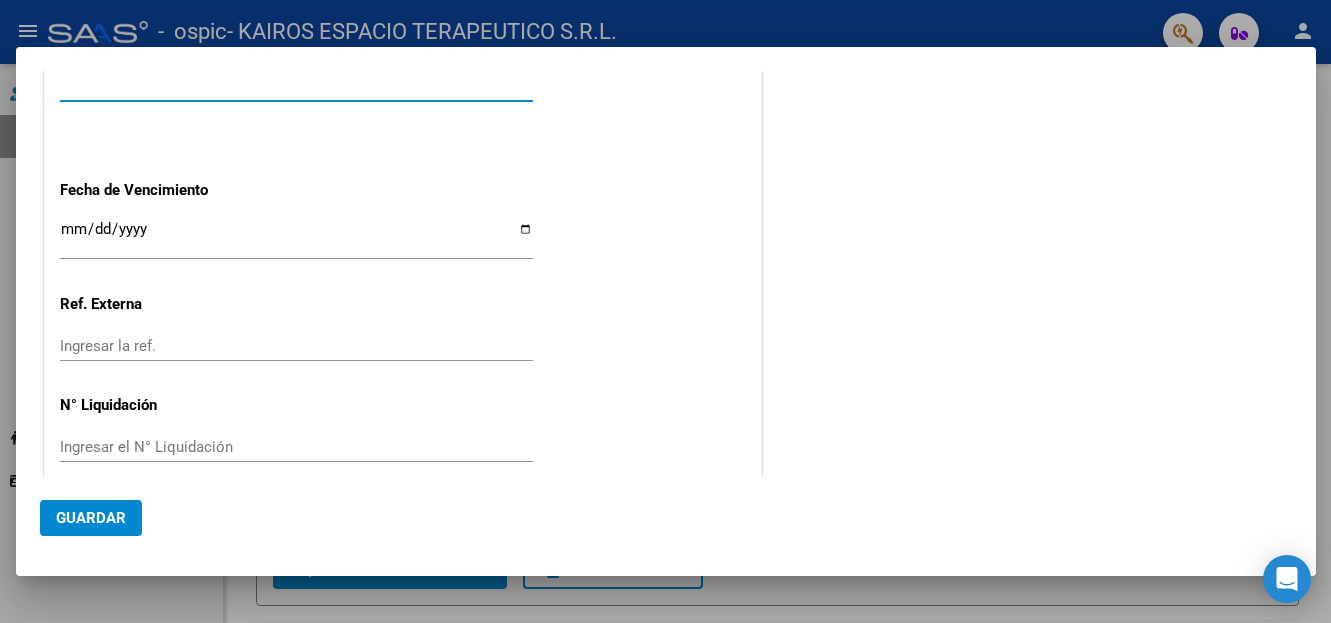 type on "[NUMBER]" 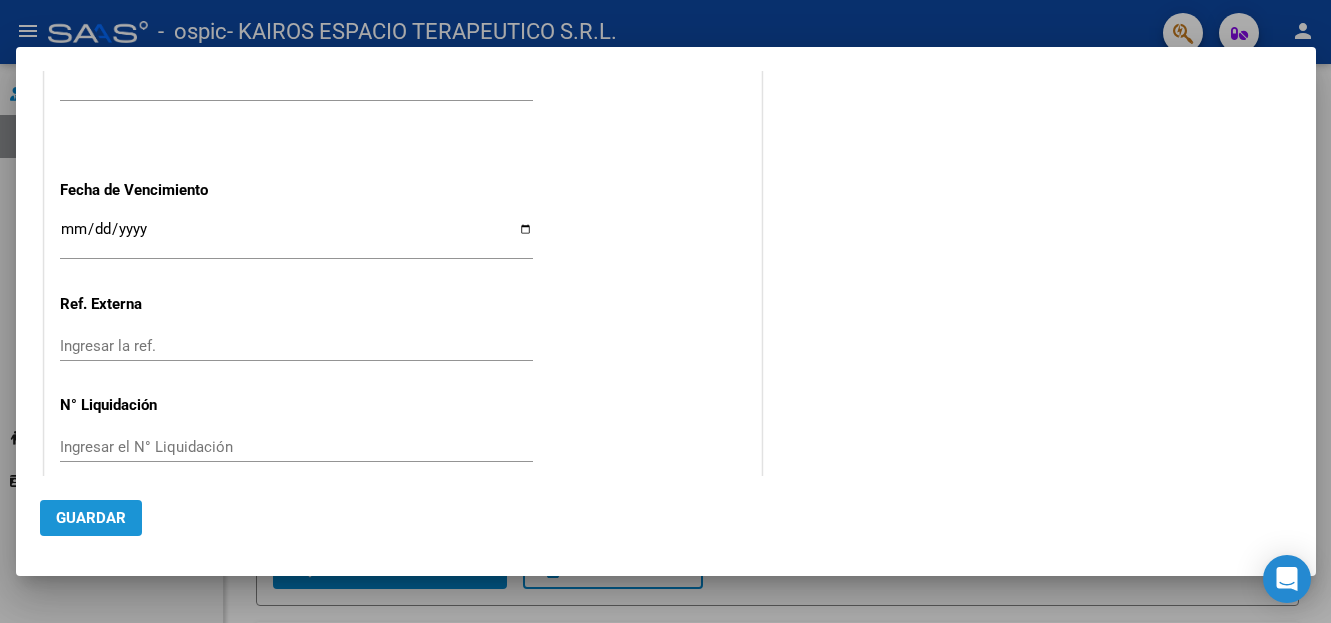 click on "Guardar" 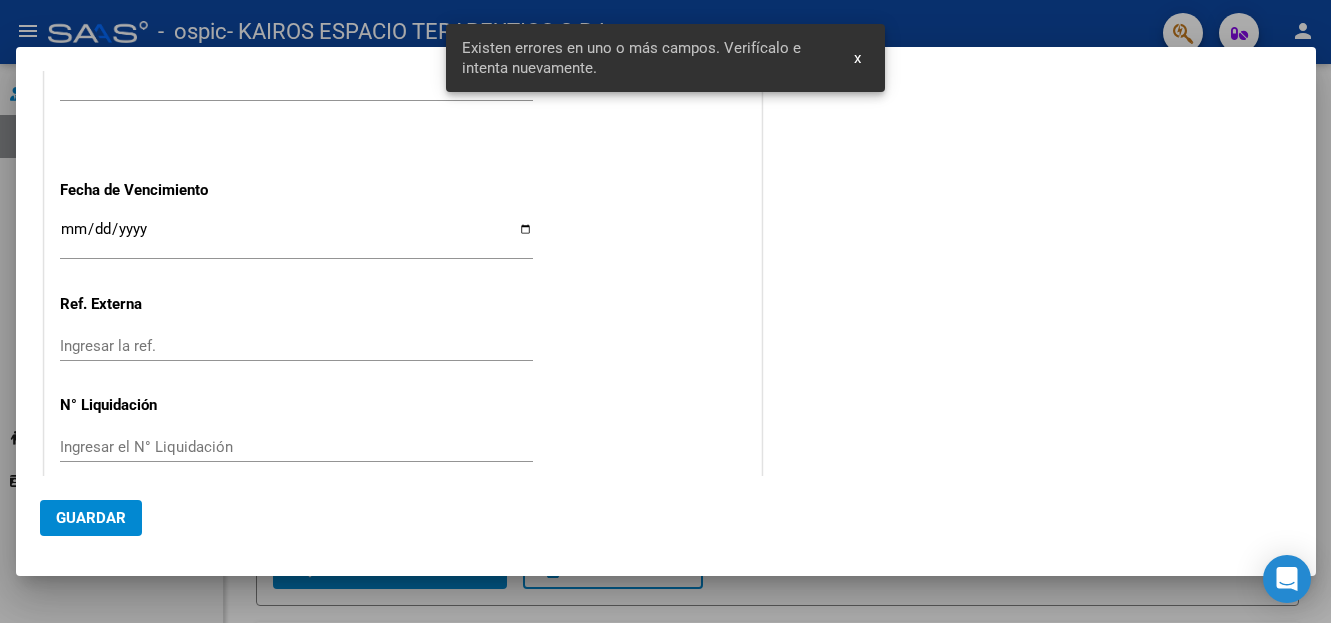 scroll, scrollTop: 908, scrollLeft: 0, axis: vertical 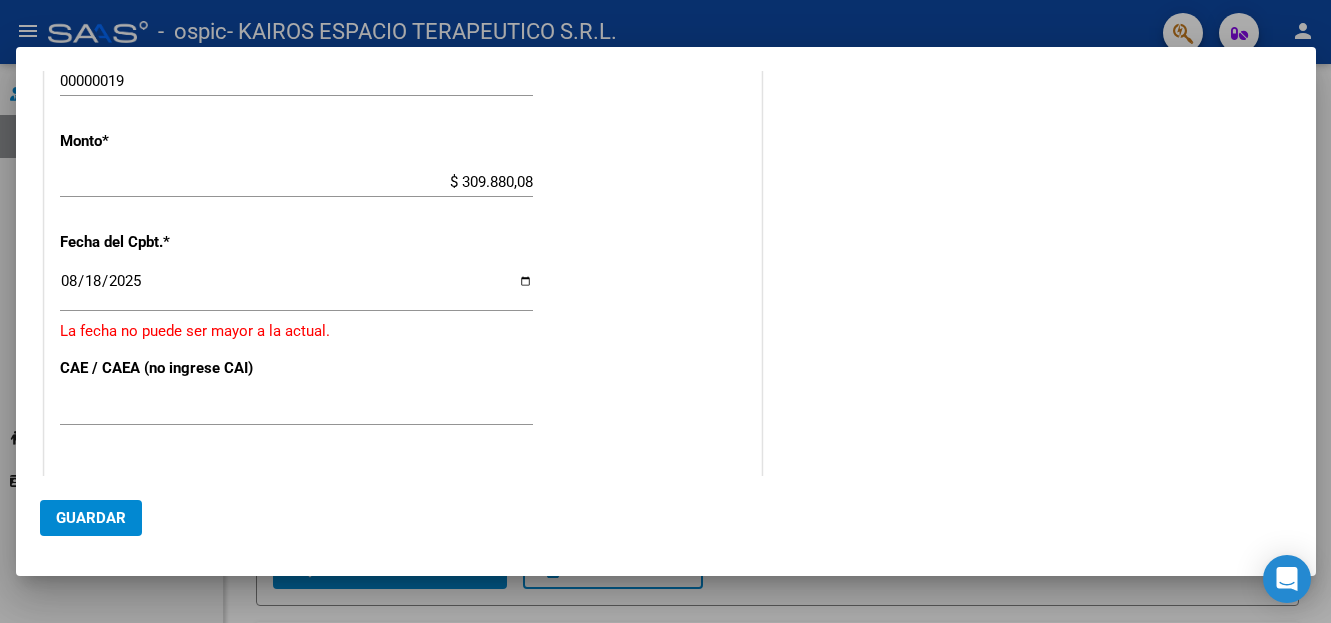 click on "2025-08-18" at bounding box center (296, 289) 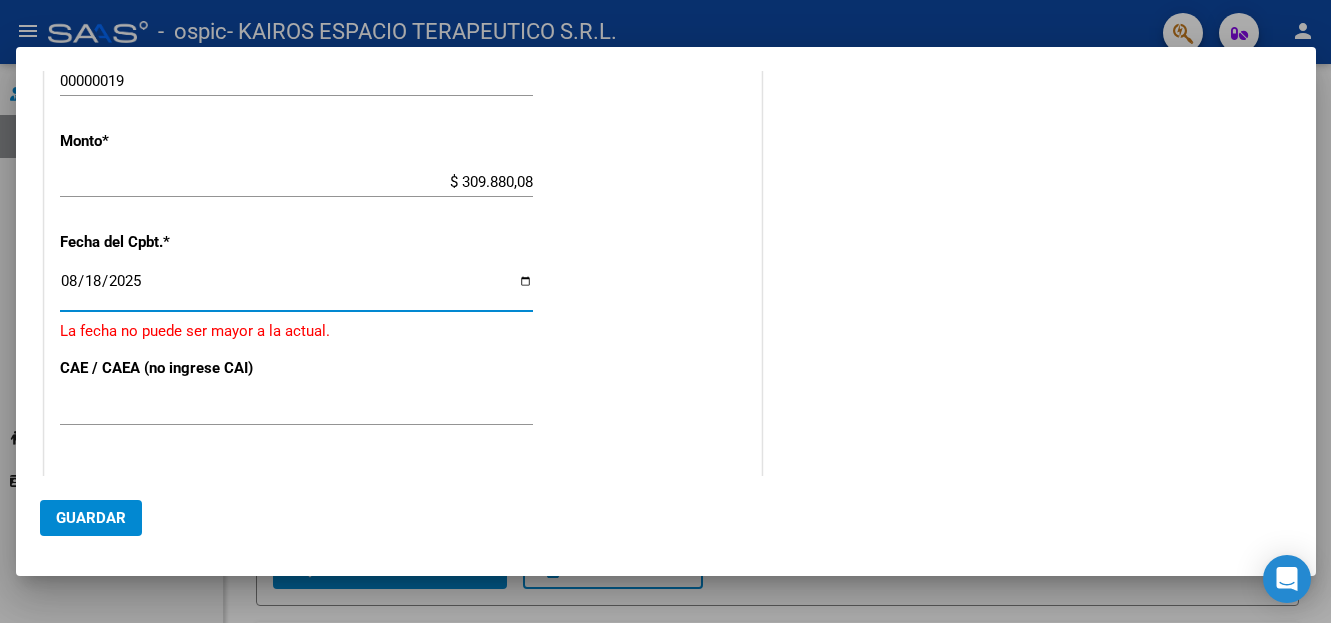 type on "2025-08-08" 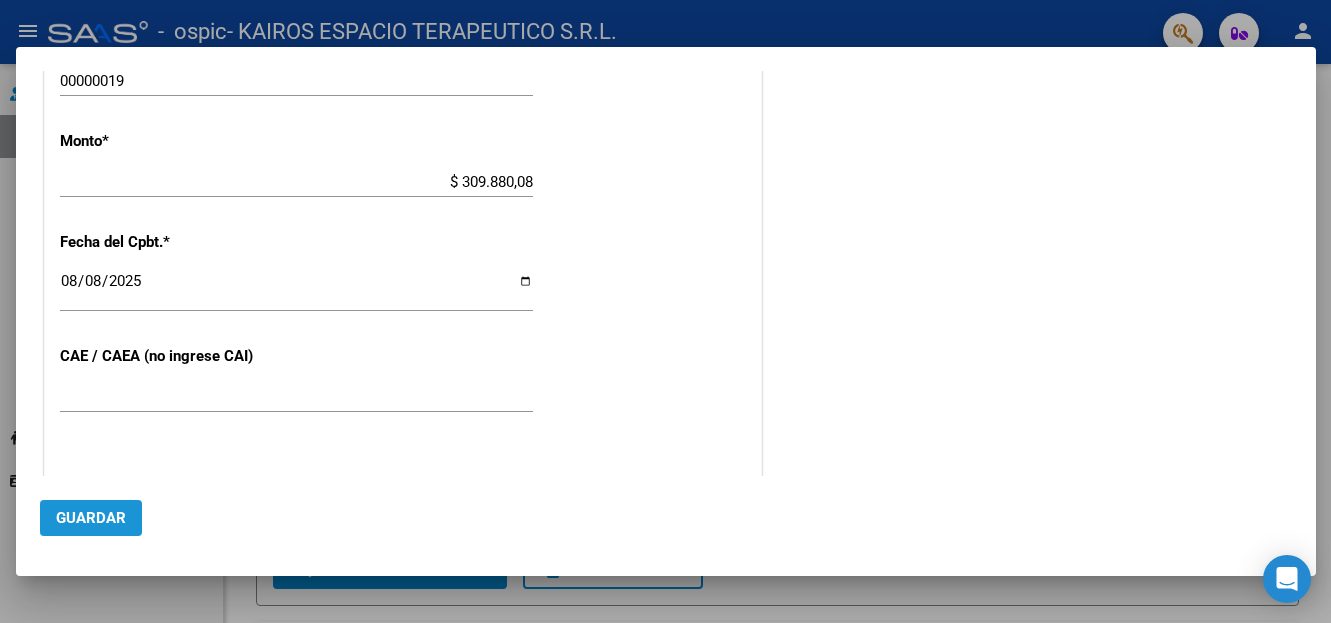 click on "Guardar" 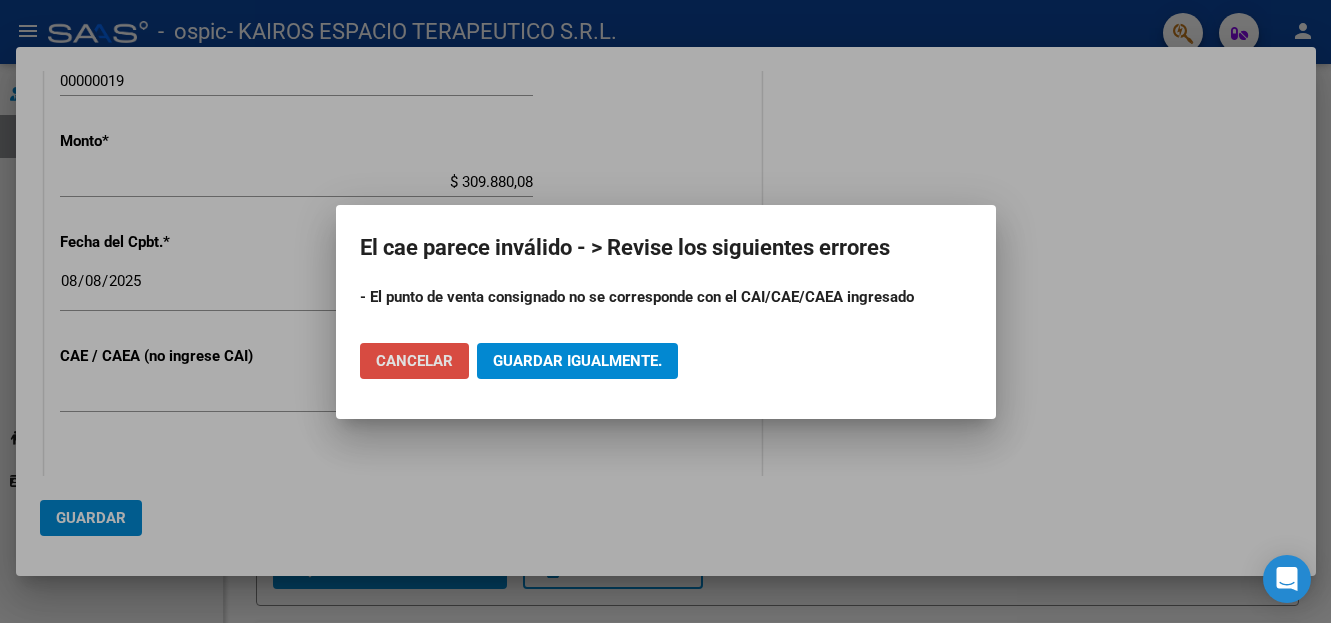 click on "Cancelar" 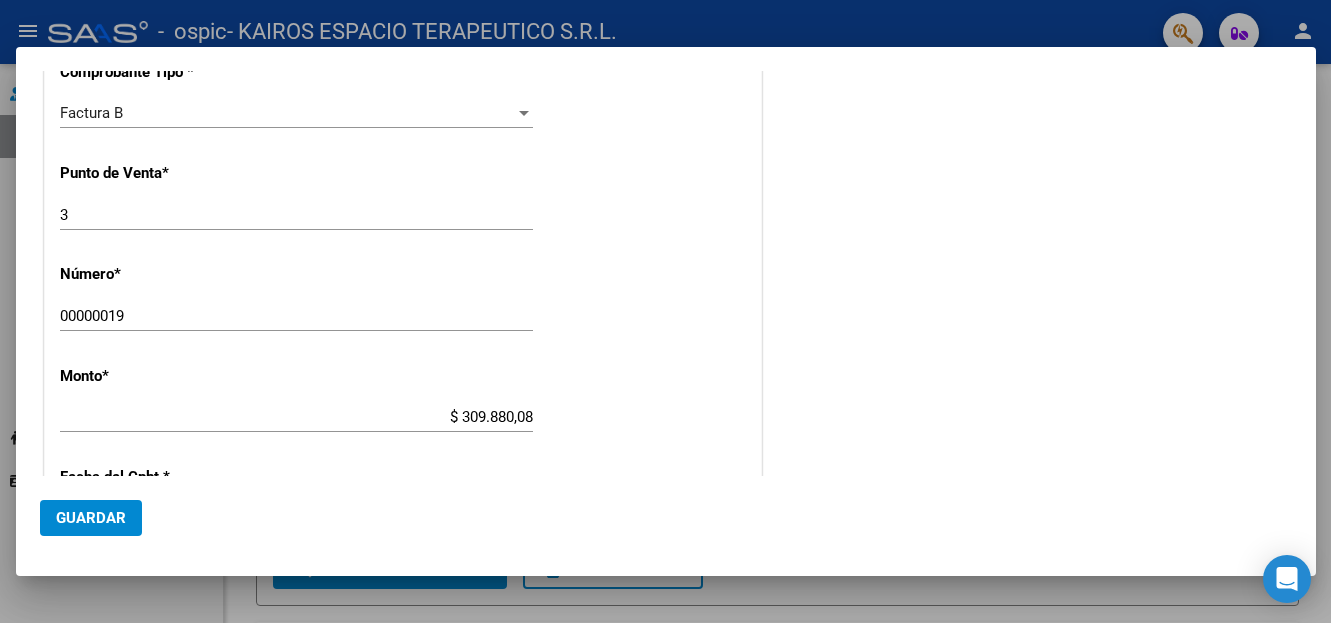scroll, scrollTop: 608, scrollLeft: 0, axis: vertical 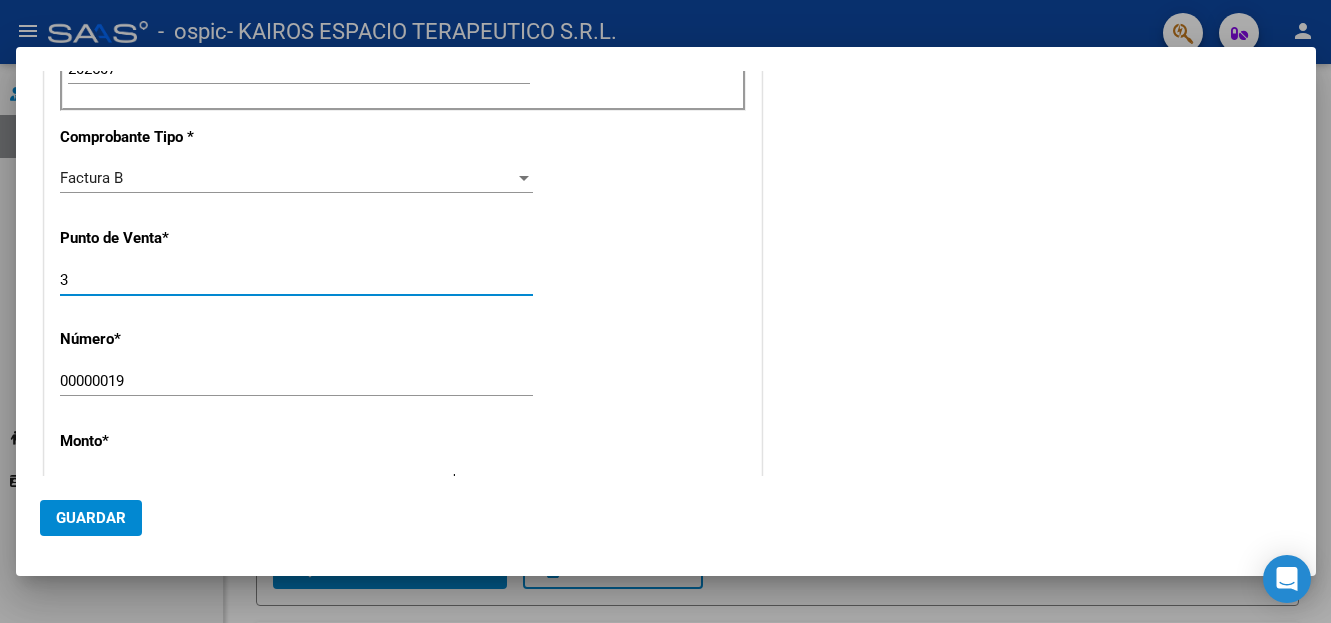 click on "3" at bounding box center [296, 280] 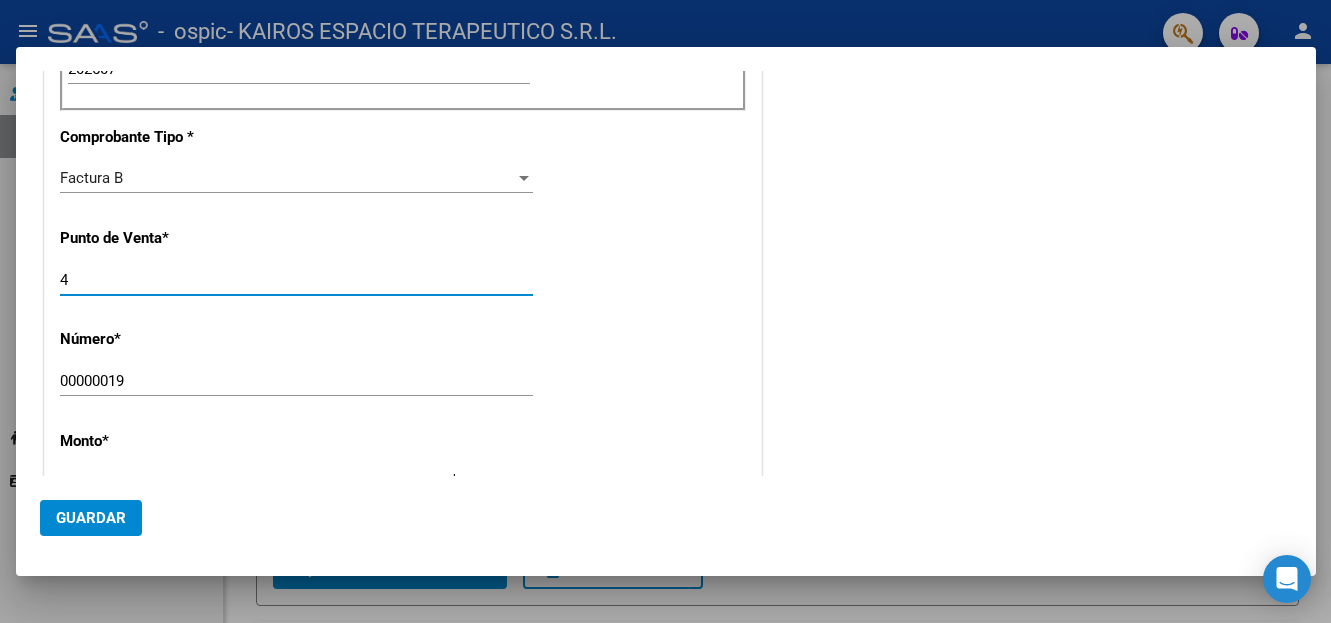 type on "4" 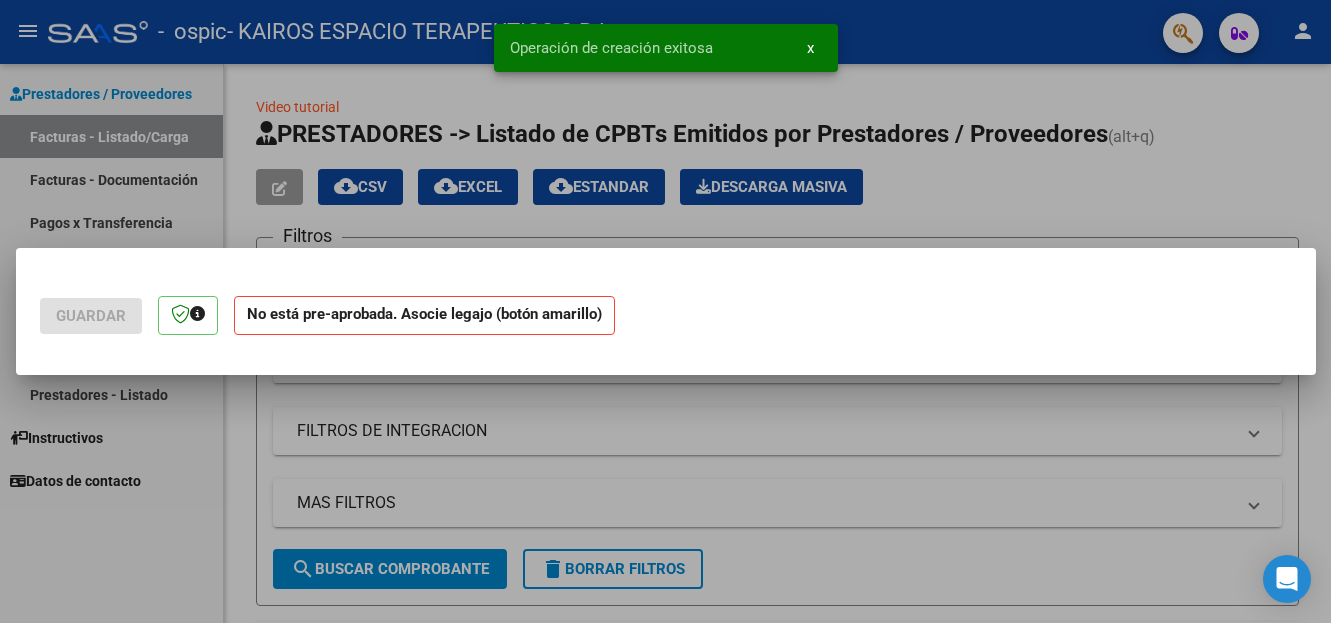 scroll, scrollTop: 0, scrollLeft: 0, axis: both 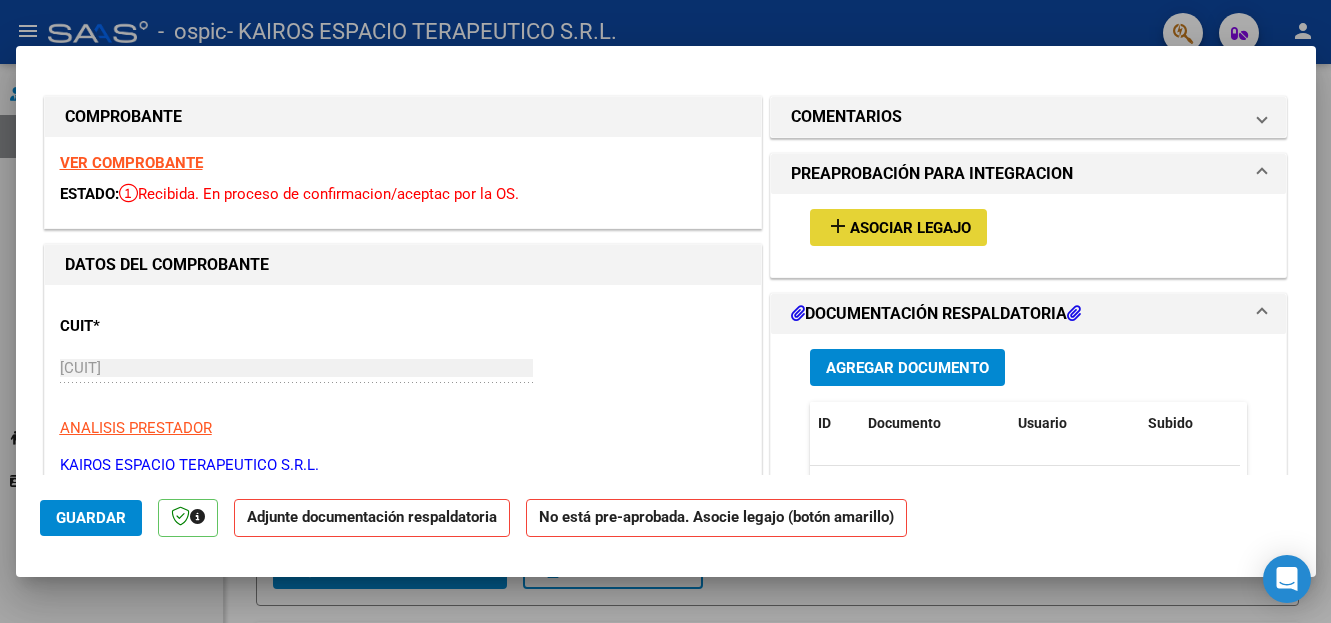 click on "Asociar Legajo" at bounding box center [910, 228] 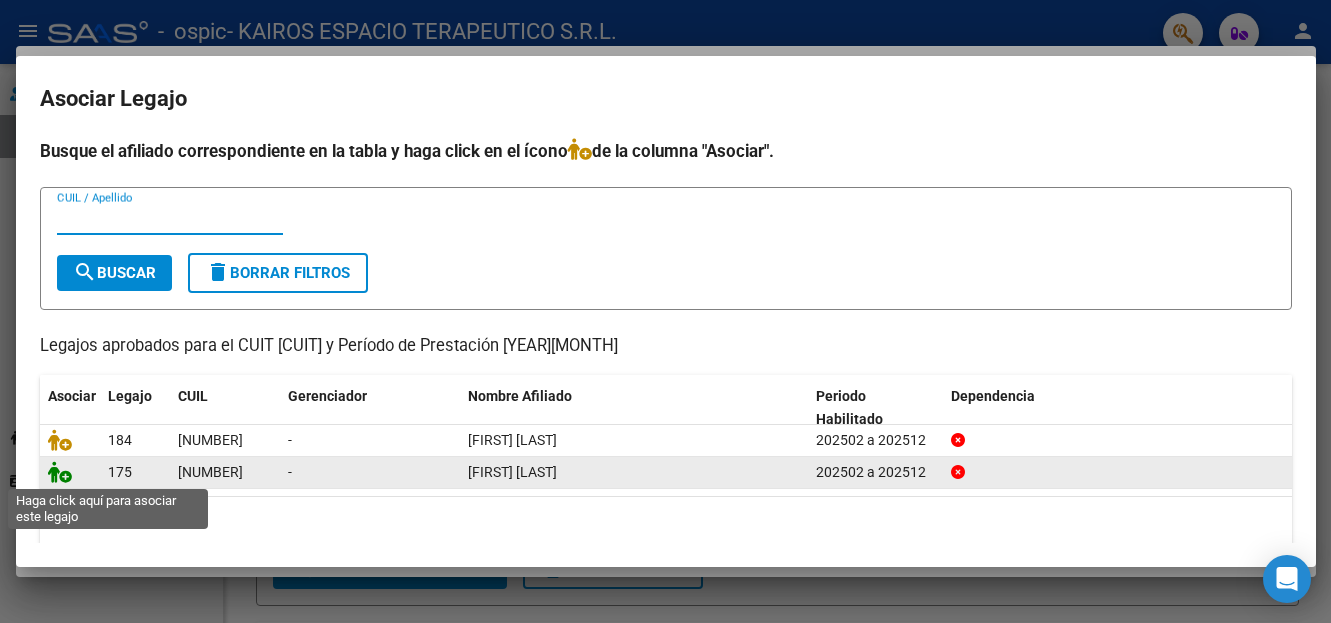 click 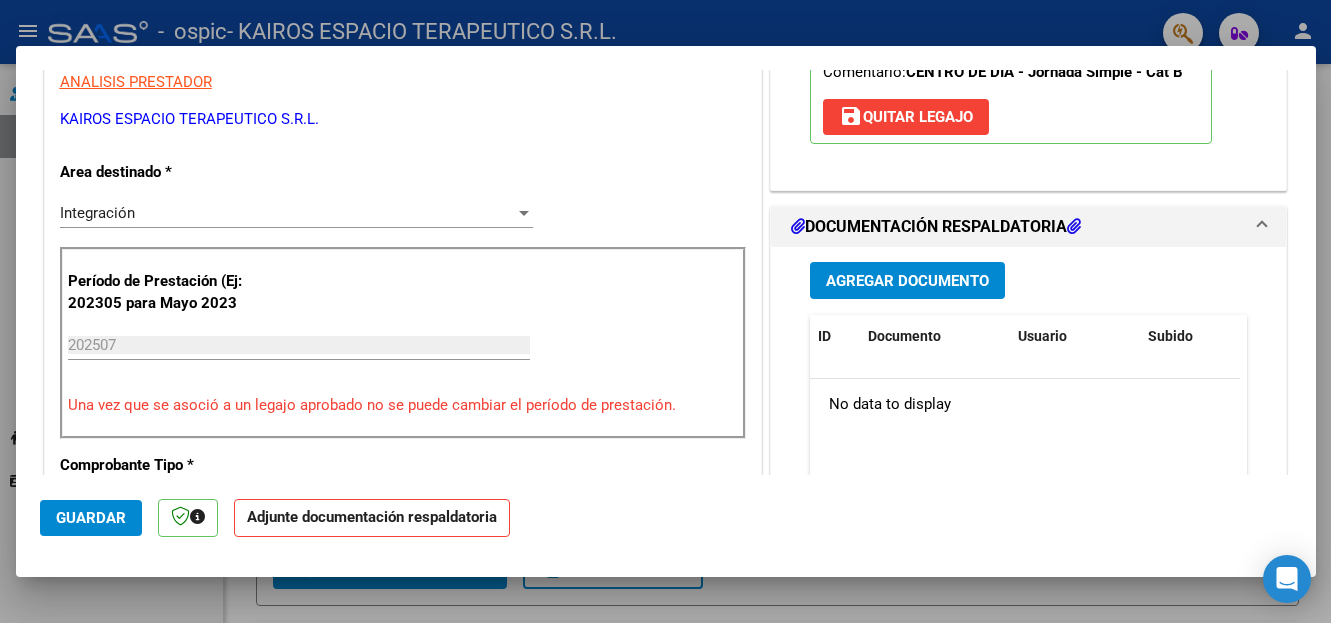 scroll, scrollTop: 300, scrollLeft: 0, axis: vertical 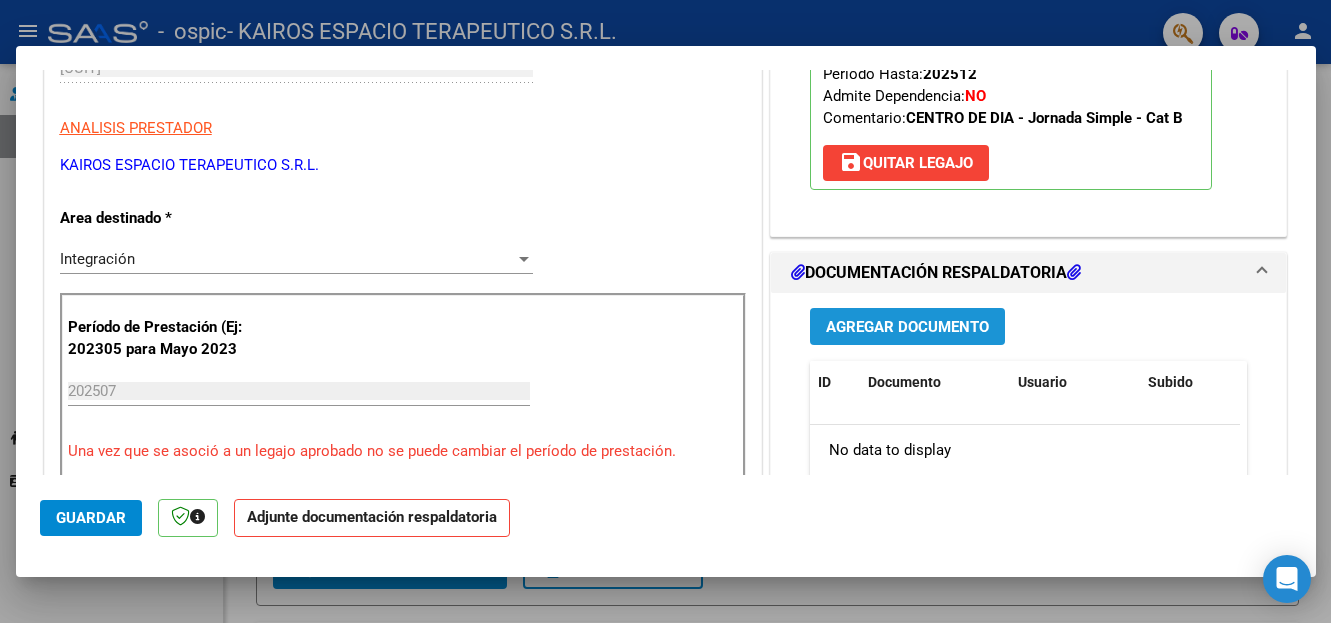 click on "Agregar Documento" at bounding box center (907, 327) 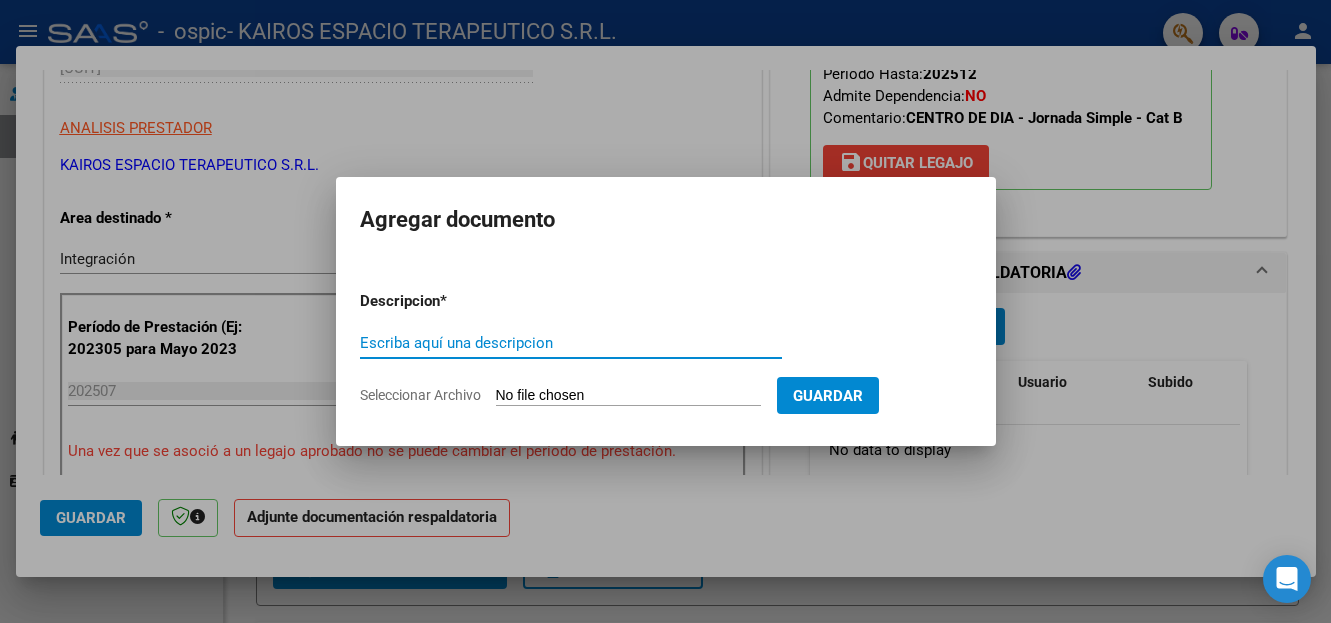 click on "Seleccionar Archivo" 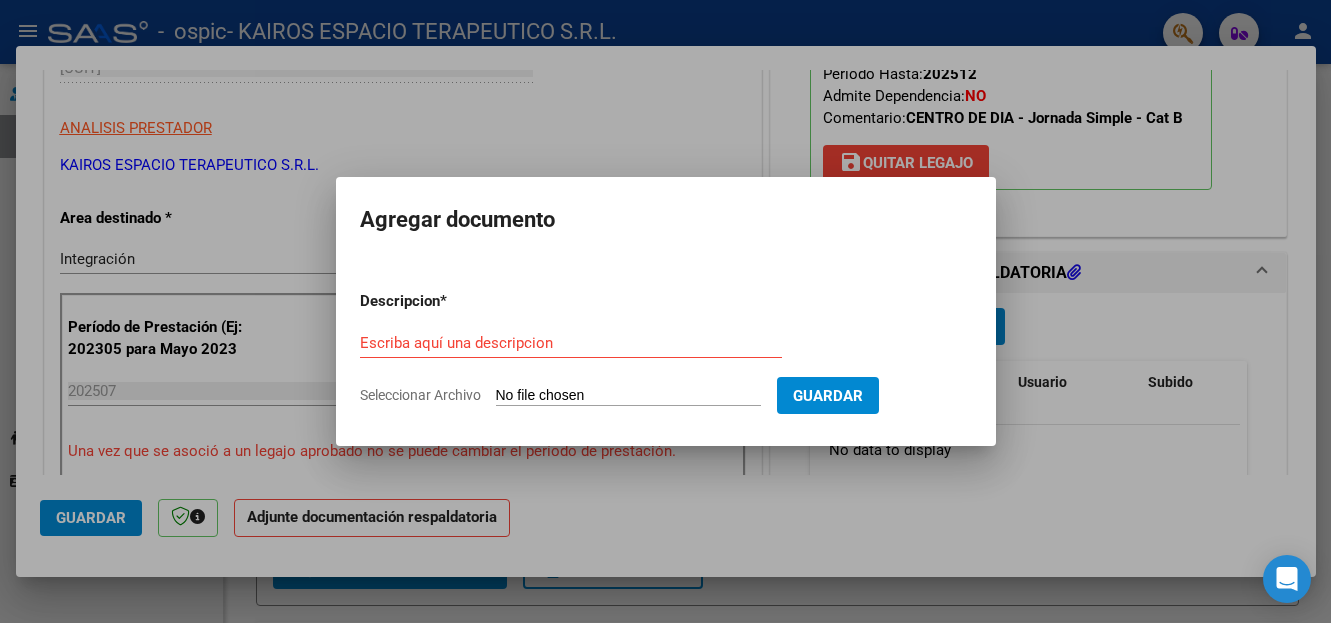 type on "C:\fakepath\[TEXT] [YEAR] AF [LAST] [FIRST].pdf" 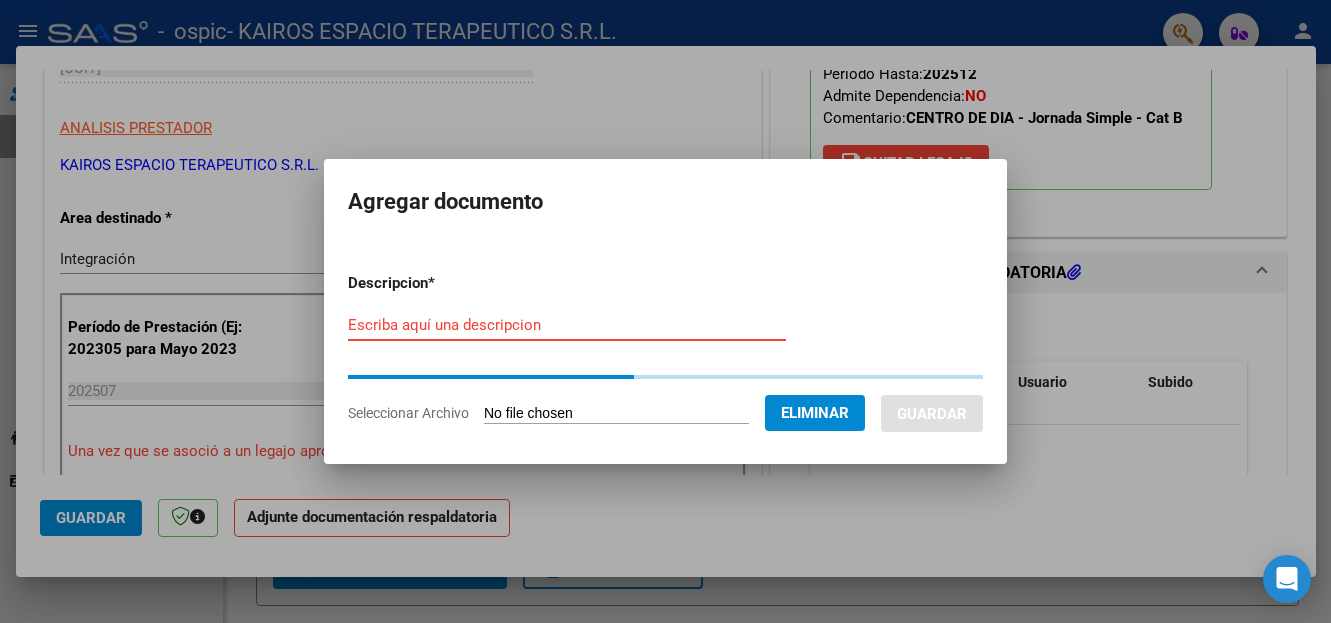 click on "Escriba aquí una descripcion" at bounding box center (567, 325) 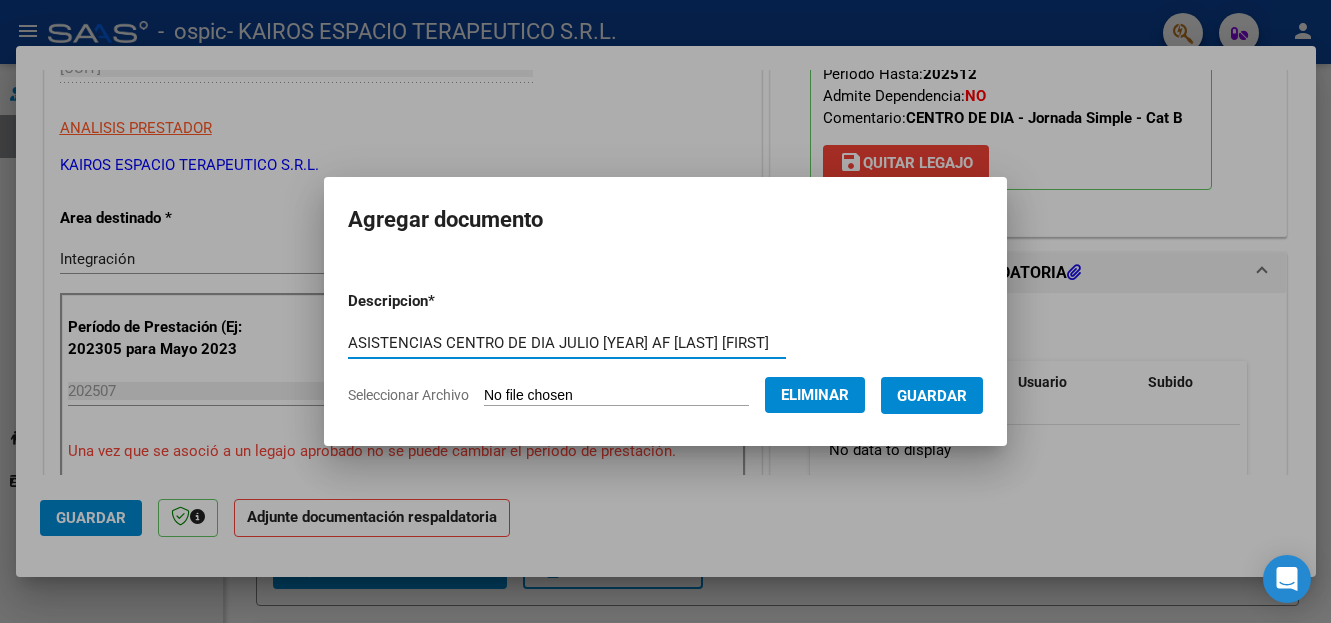 type on "ASISTENCIAS CENTRO DE DIA JULIO [YEAR] AF [LAST] [FIRST]" 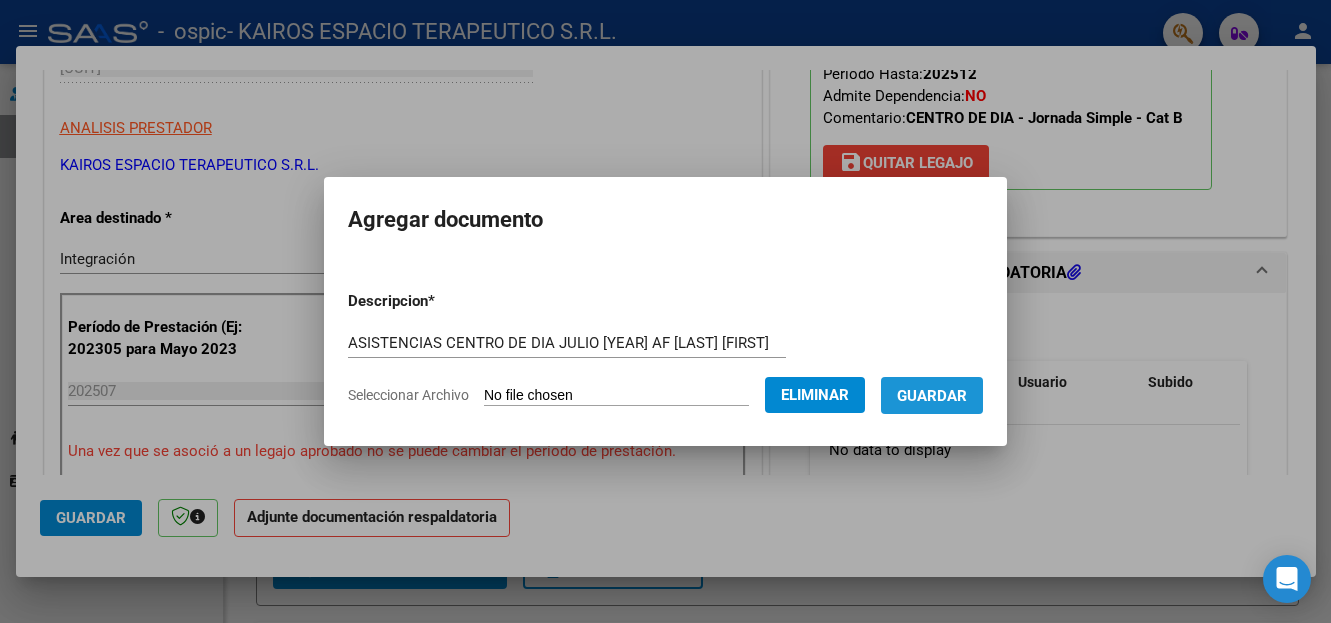 click on "Guardar" at bounding box center (932, 396) 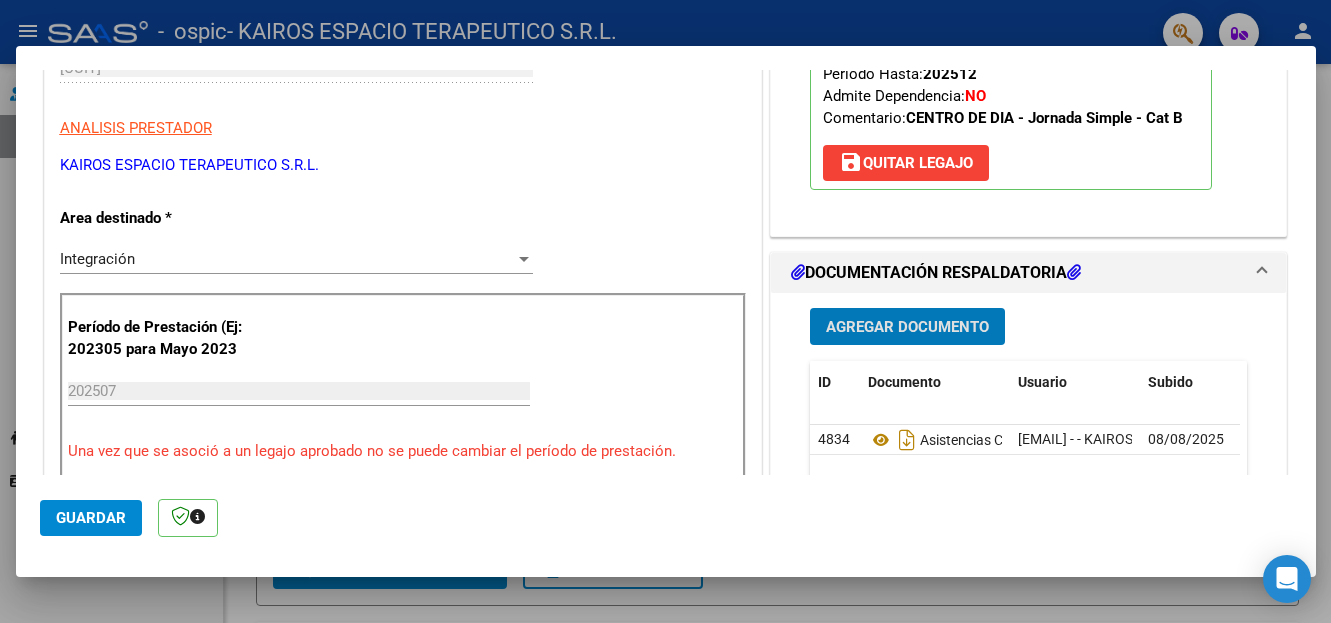 scroll, scrollTop: 0, scrollLeft: 0, axis: both 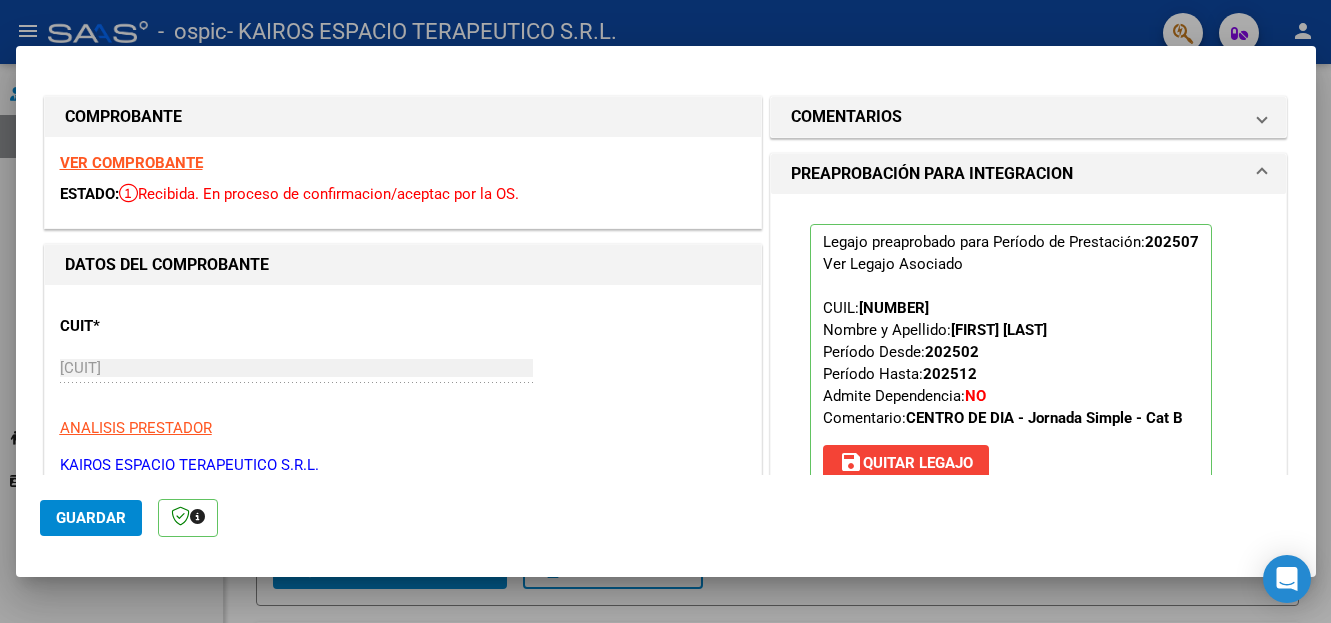 drag, startPoint x: 32, startPoint y: 27, endPoint x: 220, endPoint y: 1, distance: 189.78935 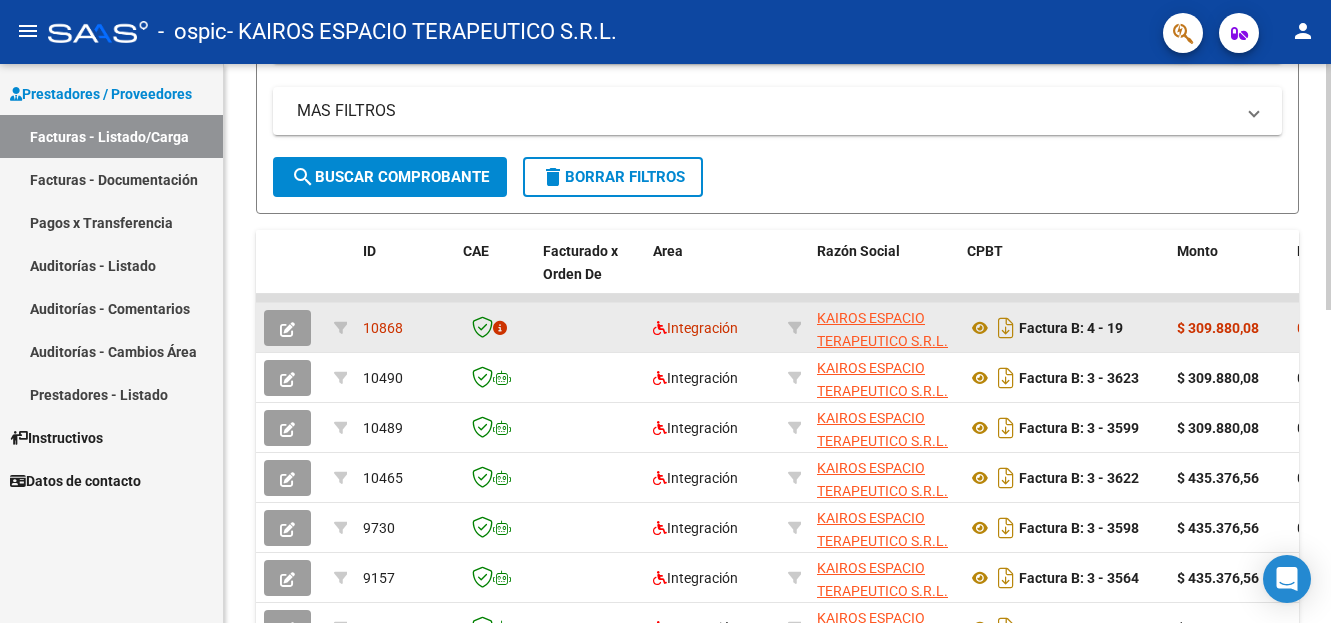scroll, scrollTop: 400, scrollLeft: 0, axis: vertical 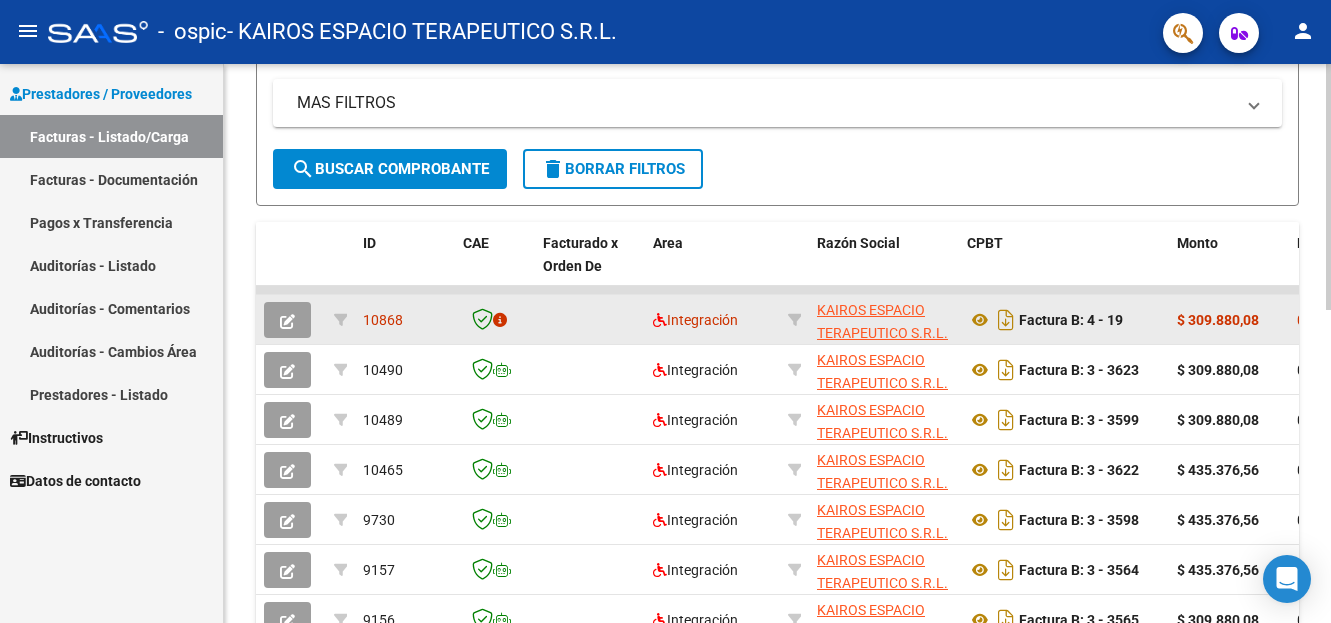 click 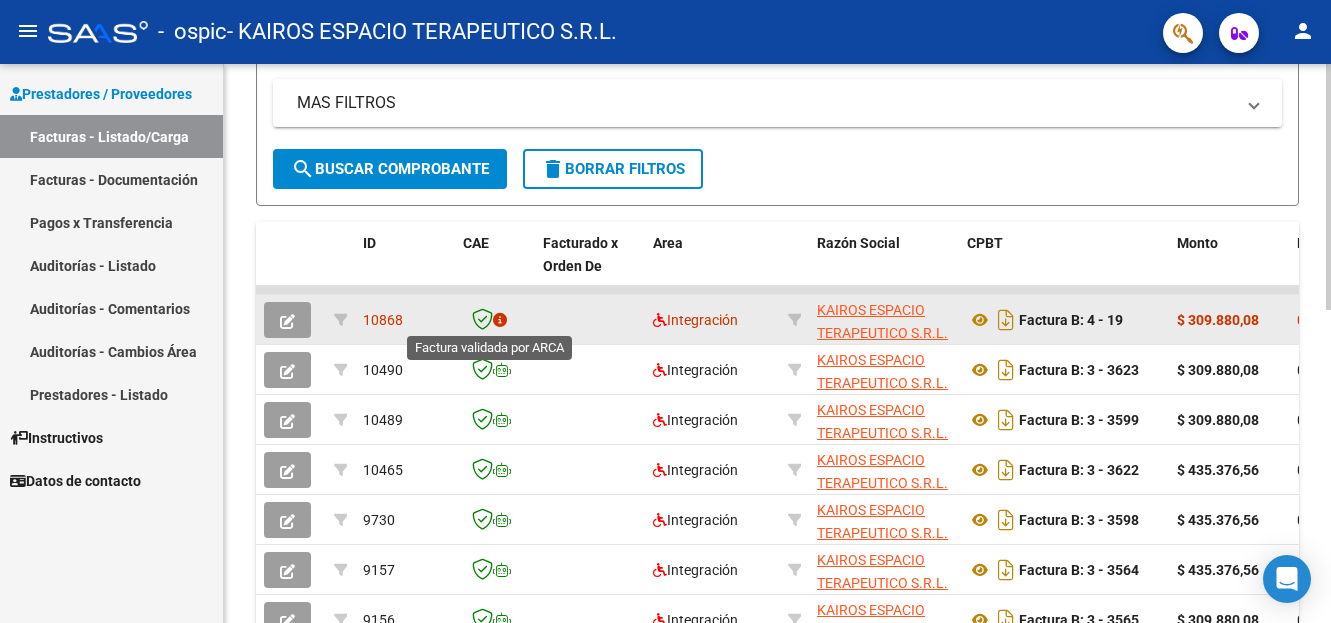 click 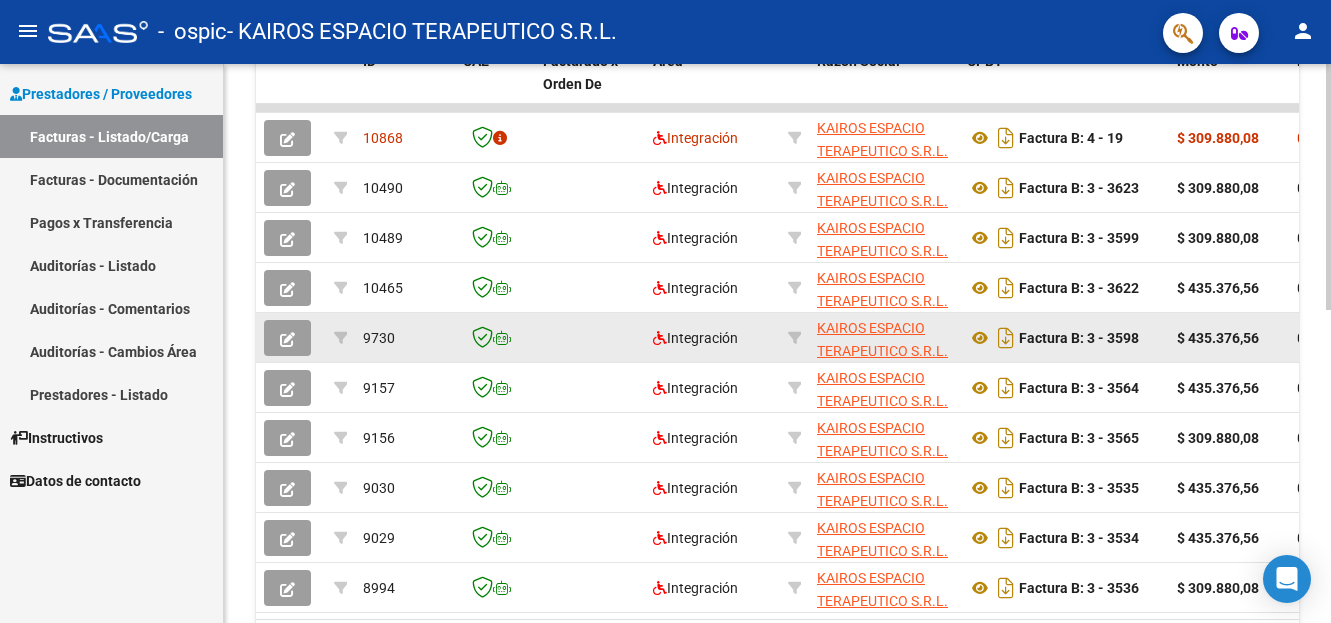 scroll, scrollTop: 710, scrollLeft: 0, axis: vertical 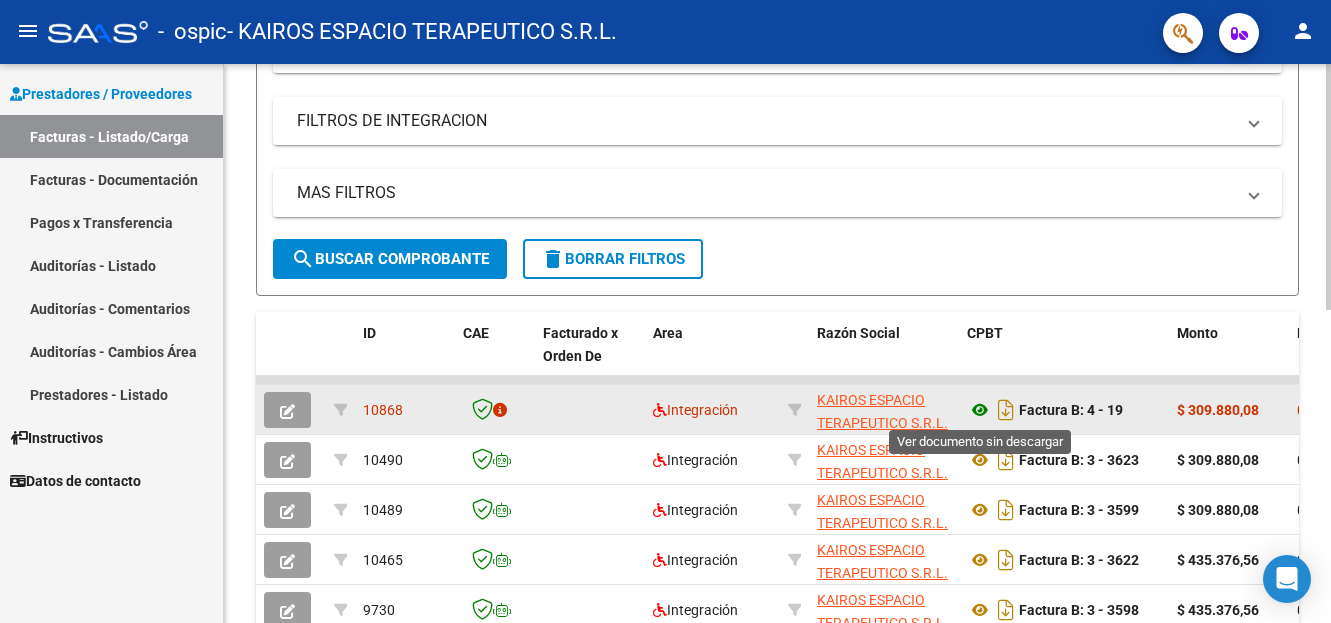 click 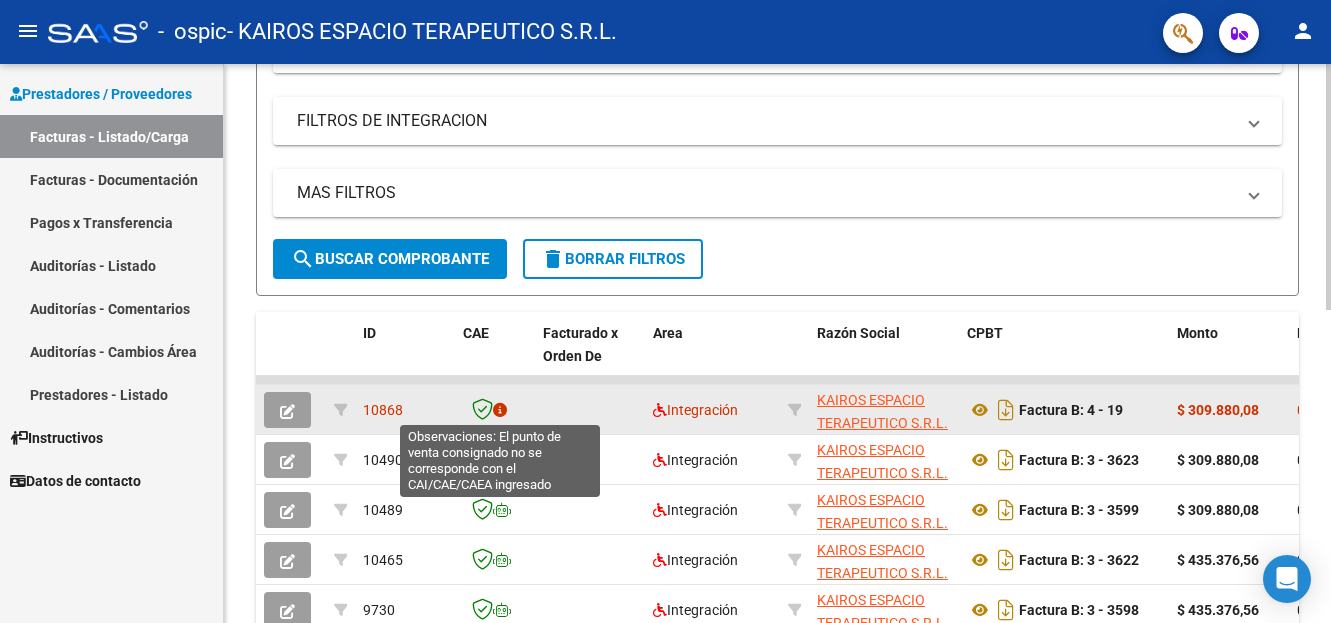 click 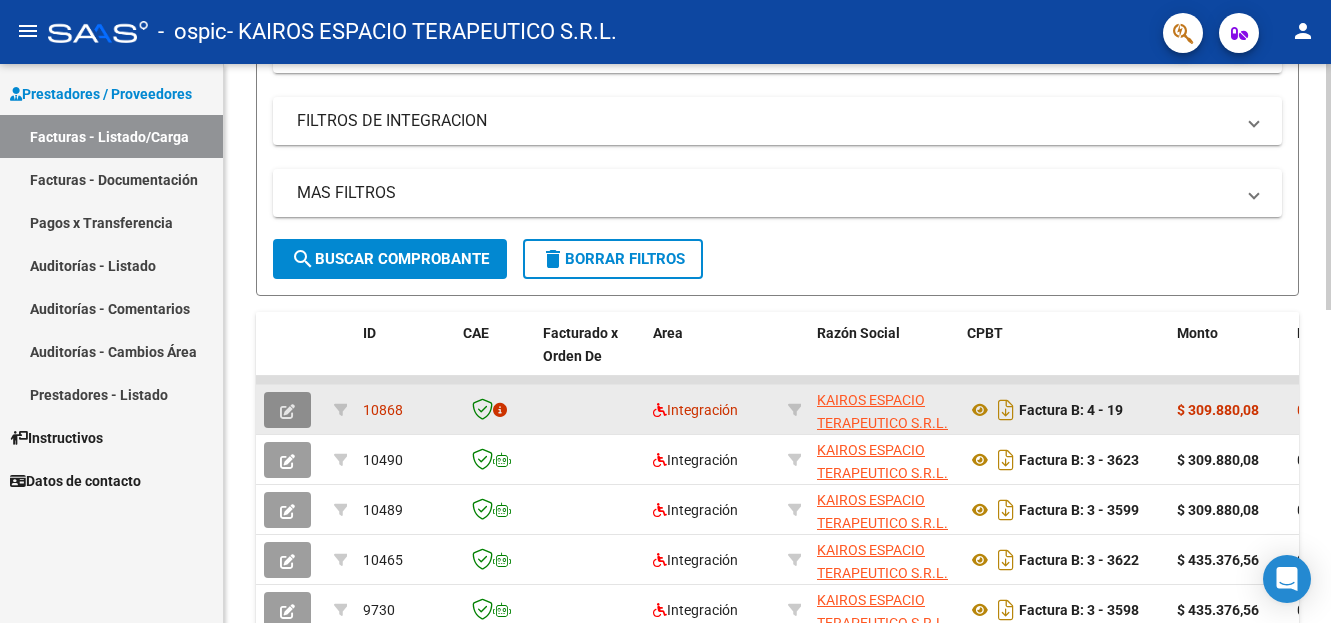 click 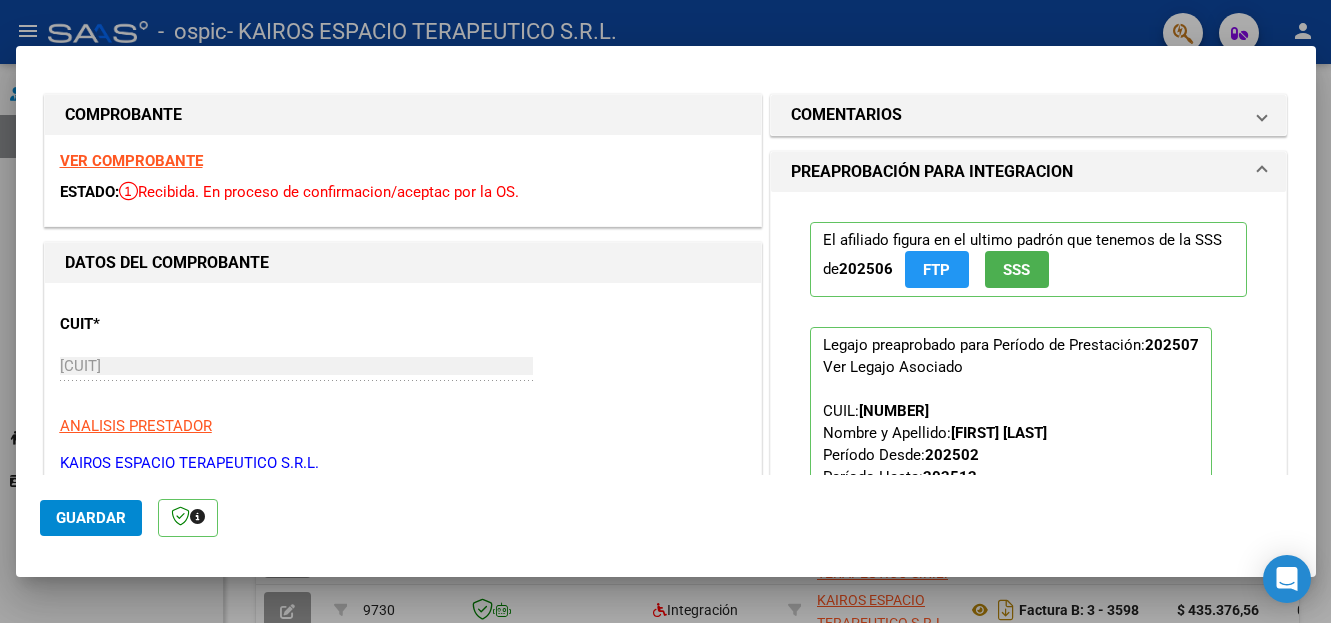 scroll, scrollTop: 0, scrollLeft: 0, axis: both 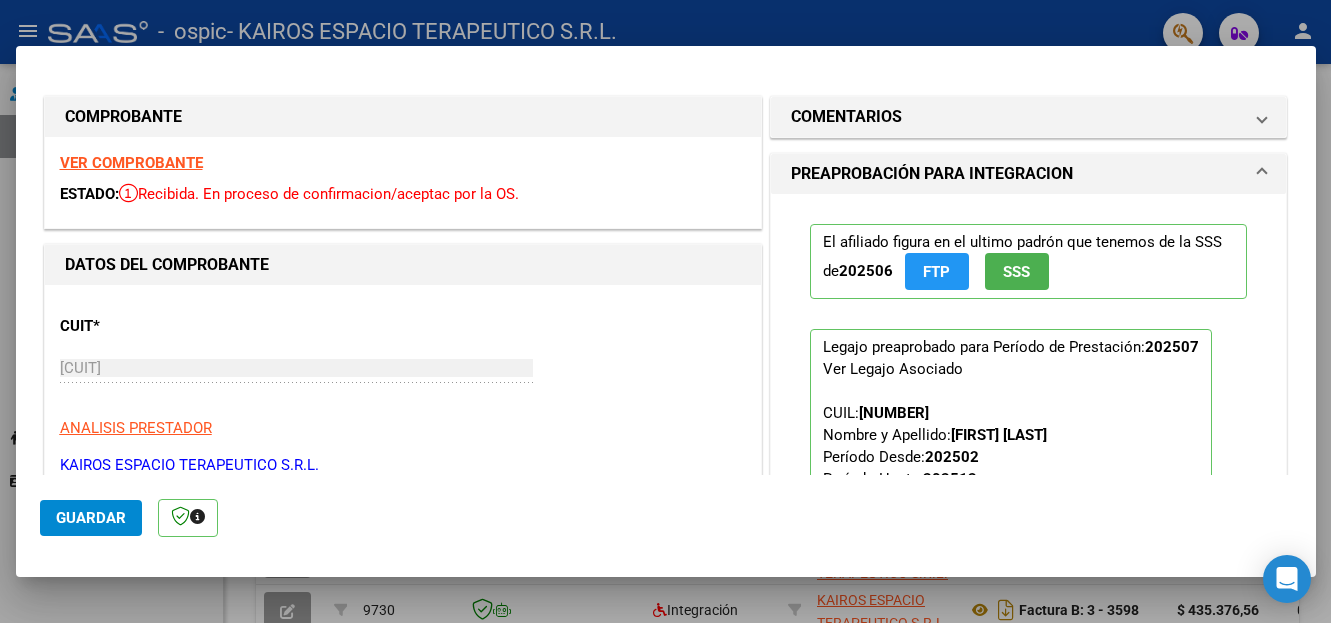 click at bounding box center (665, 311) 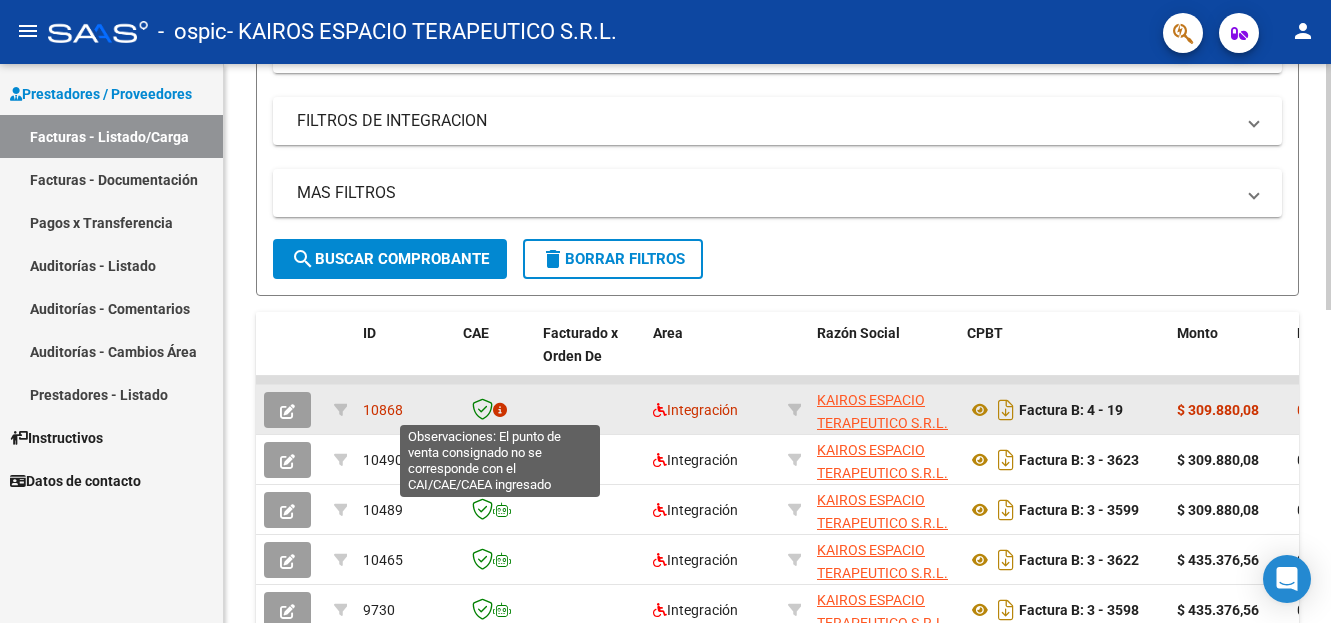 click 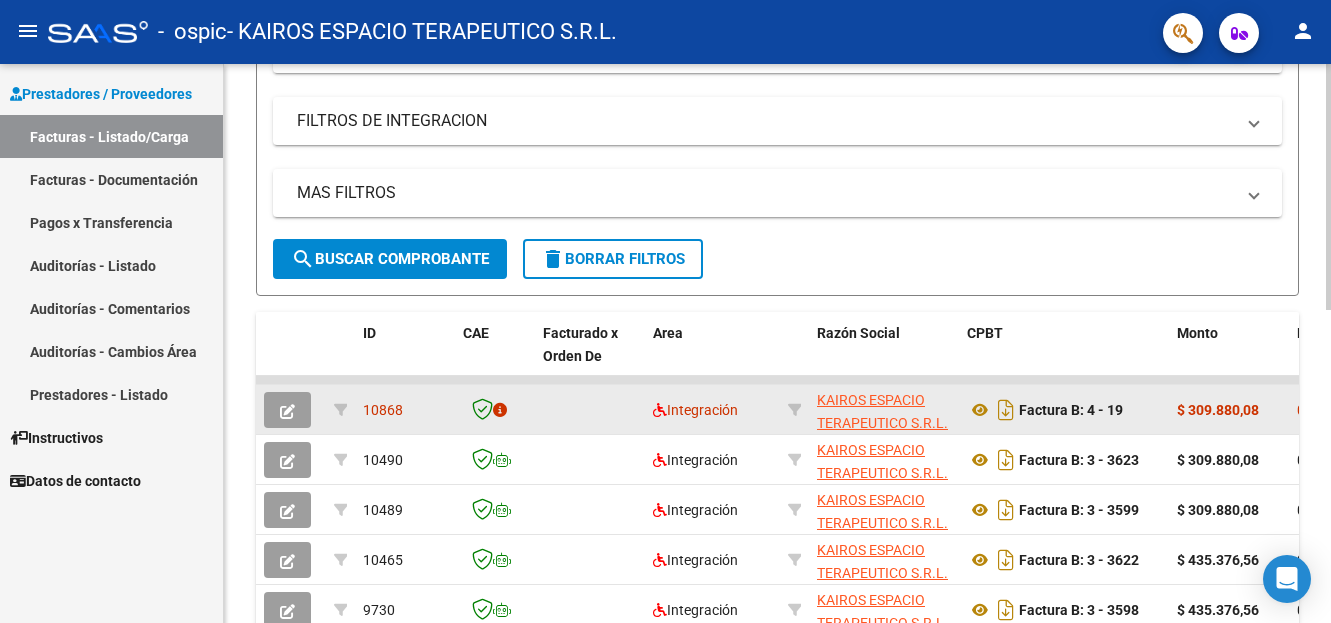 click 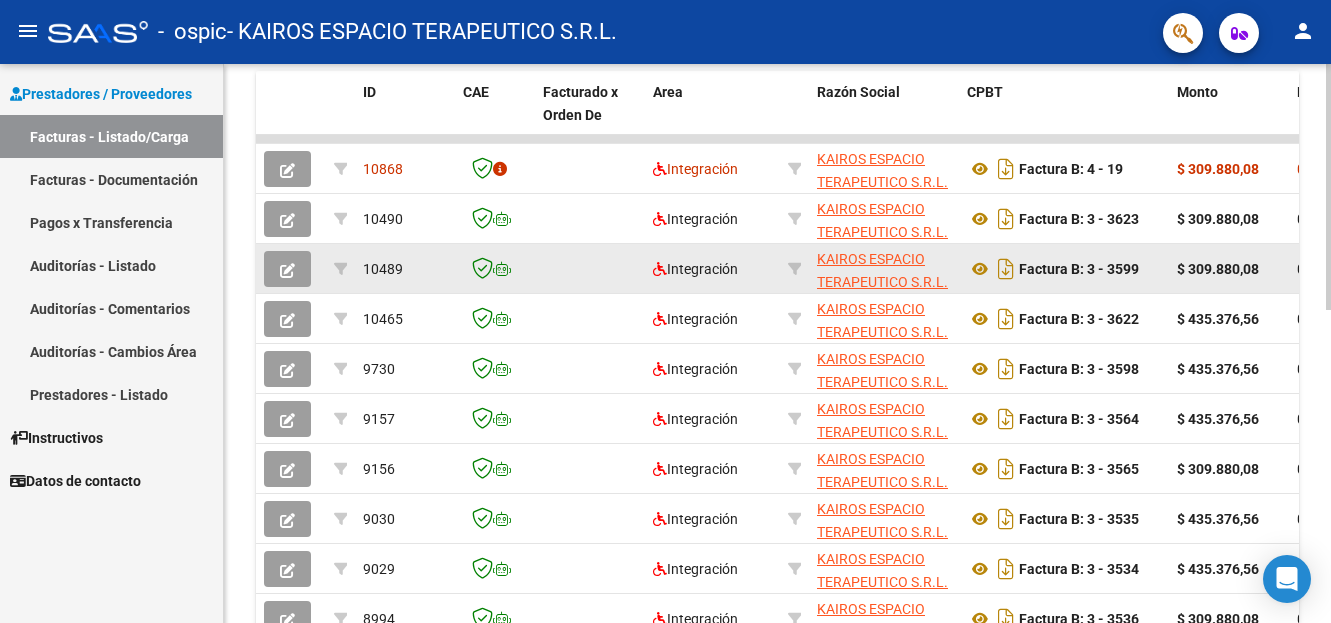 scroll, scrollTop: 710, scrollLeft: 0, axis: vertical 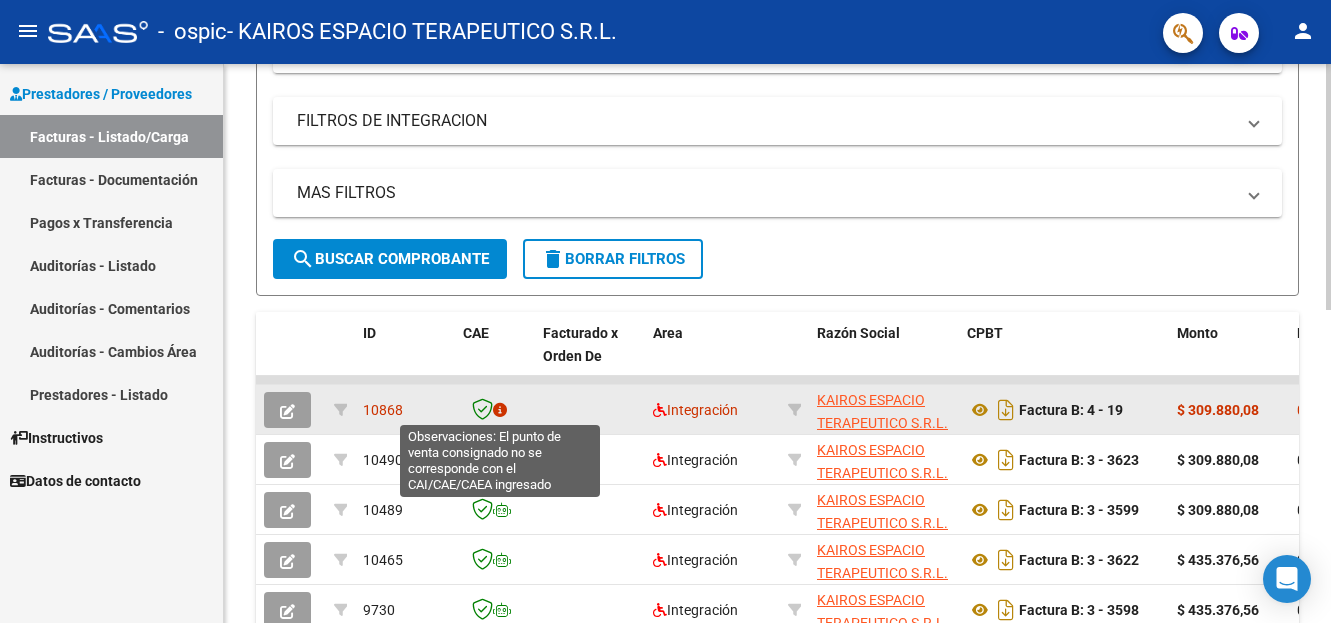 click 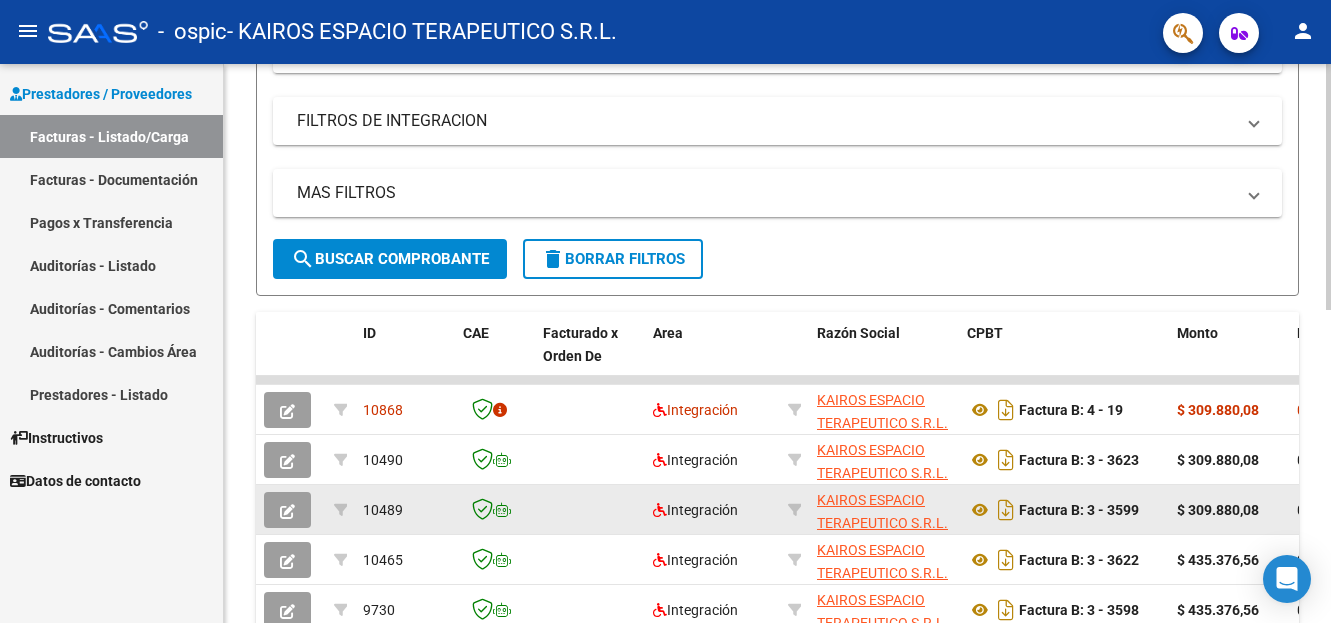 scroll, scrollTop: 26, scrollLeft: 0, axis: vertical 